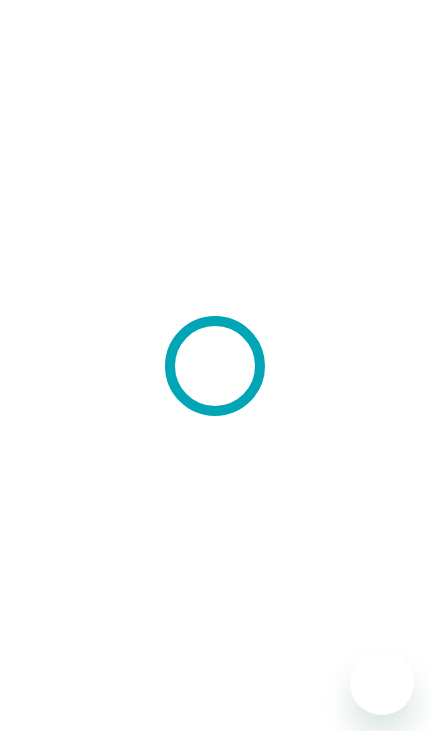 scroll, scrollTop: 0, scrollLeft: 0, axis: both 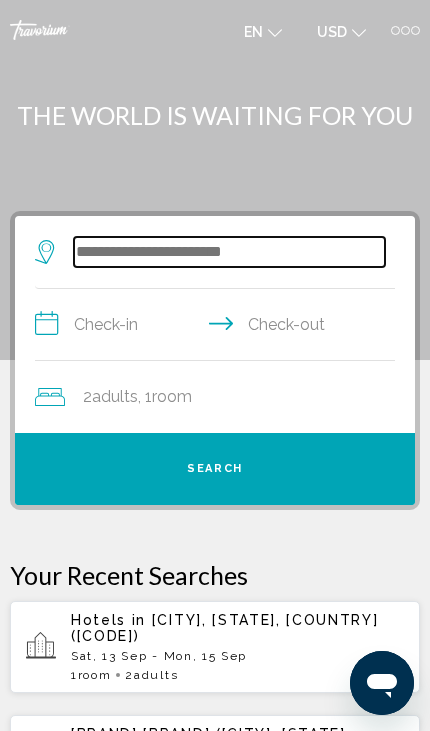 click at bounding box center [229, 252] 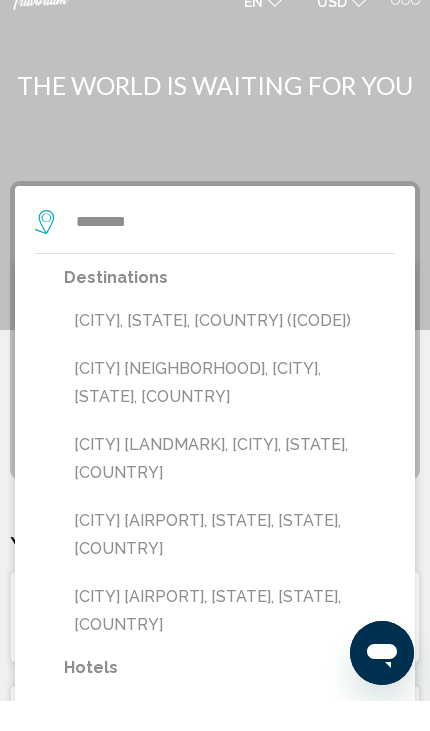 click on "[CITY], [STATE], [COUNTRY] ([CODE])" at bounding box center [229, 351] 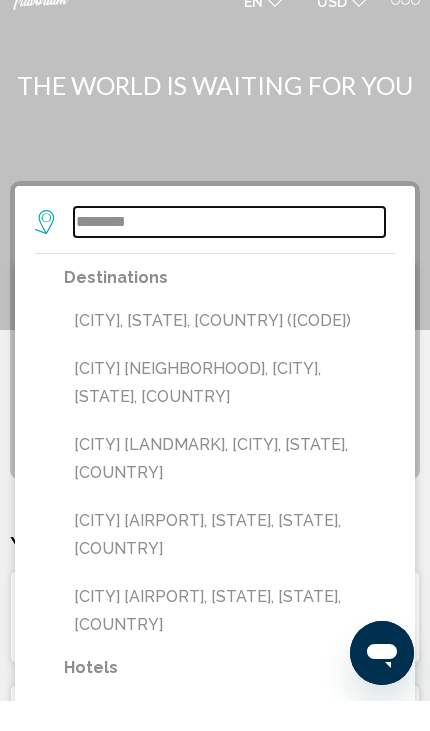 type on "**********" 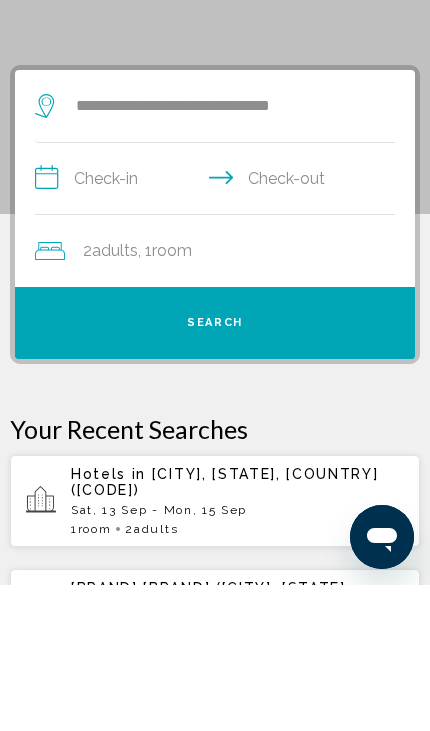 click on "**********" at bounding box center (219, 327) 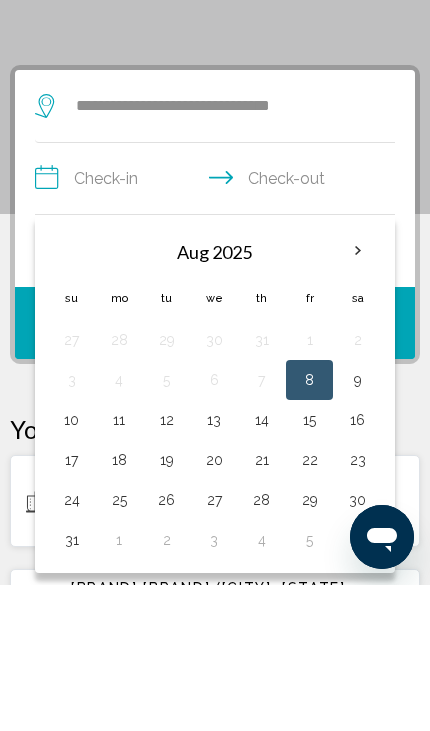 scroll, scrollTop: 145, scrollLeft: 0, axis: vertical 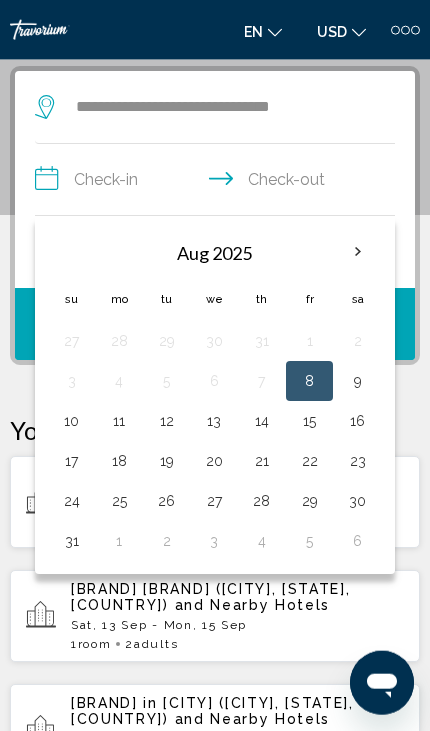click at bounding box center [358, 252] 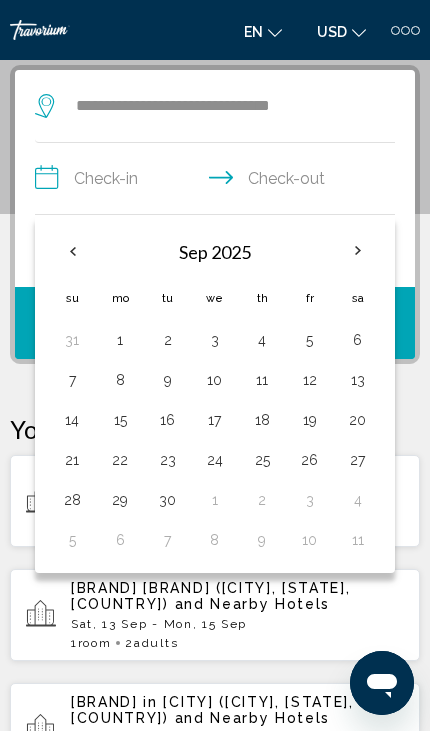 click on "13" at bounding box center [357, 380] 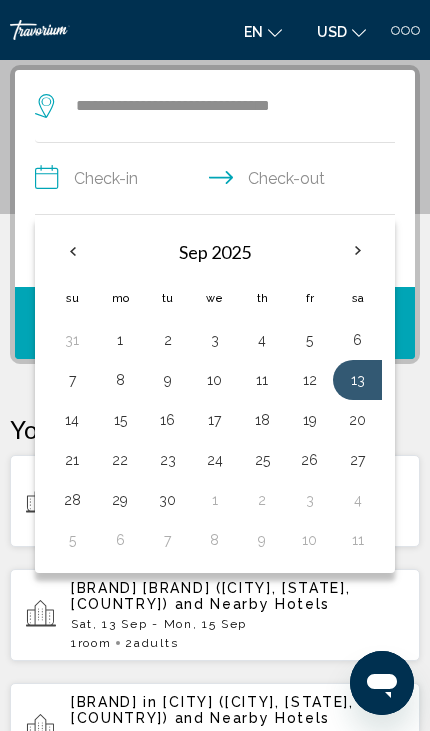 click on "14" at bounding box center [72, 420] 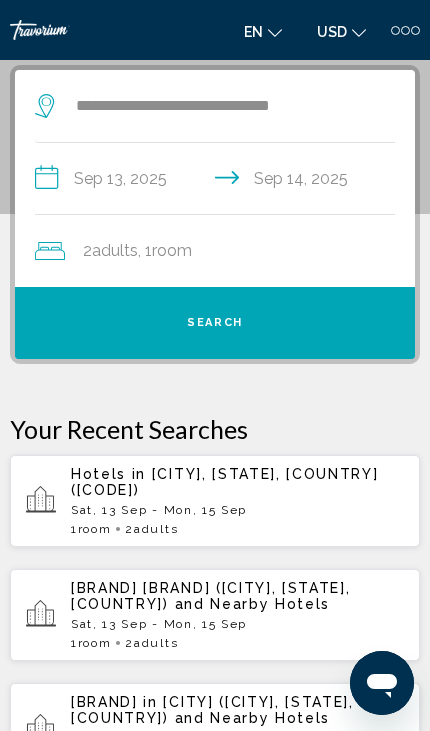click on "**********" at bounding box center (219, 181) 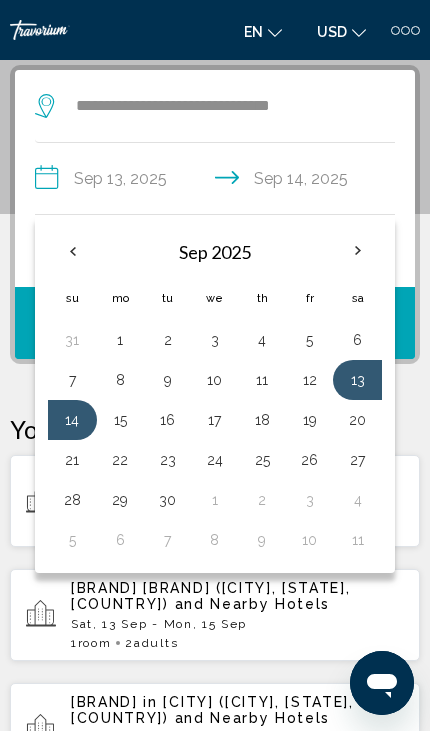click on "15" at bounding box center (120, 420) 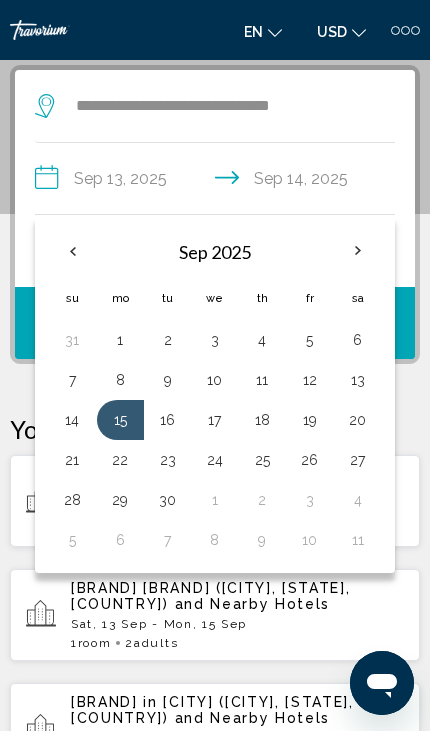 click on "13" at bounding box center [357, 380] 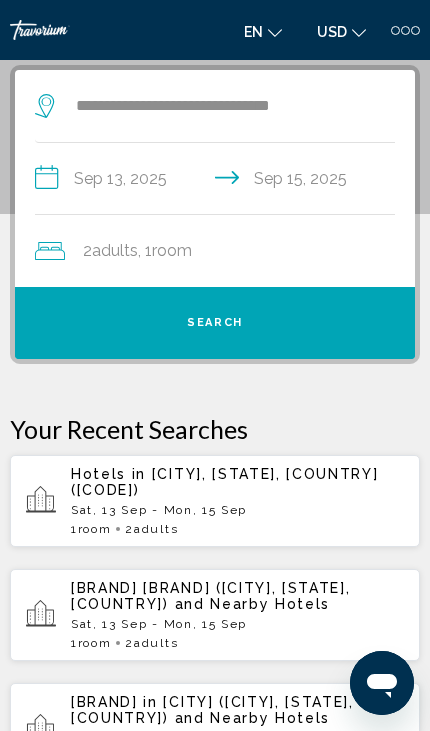 click on "Search" at bounding box center (215, 323) 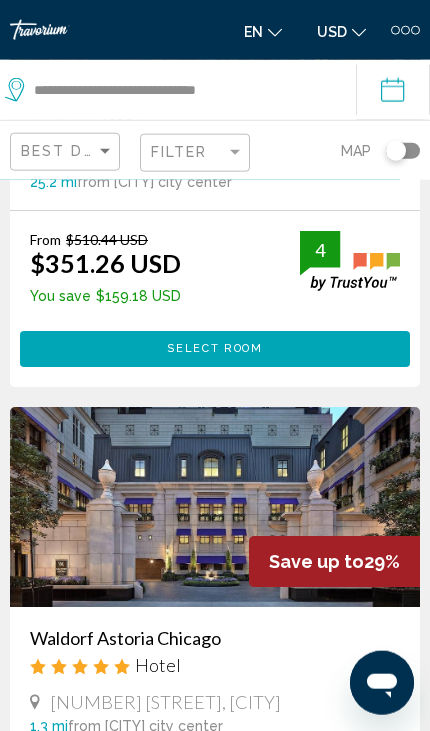 scroll, scrollTop: 4800, scrollLeft: 0, axis: vertical 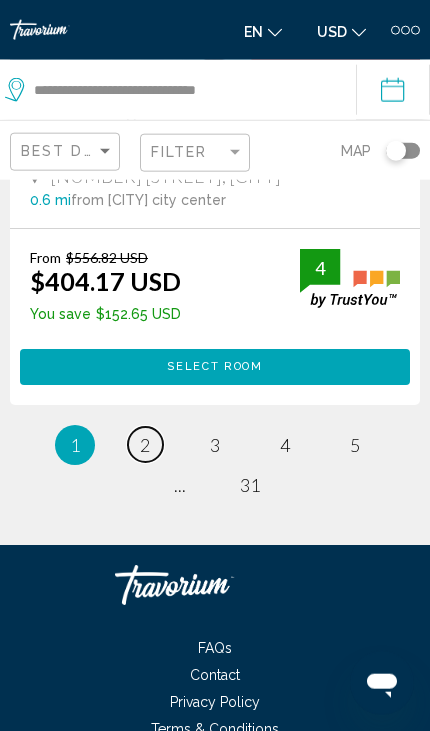 click on "2" at bounding box center (145, 445) 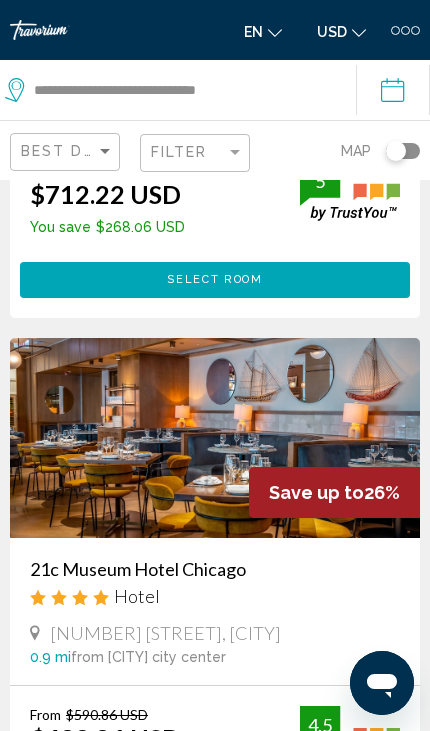 scroll, scrollTop: 0, scrollLeft: 0, axis: both 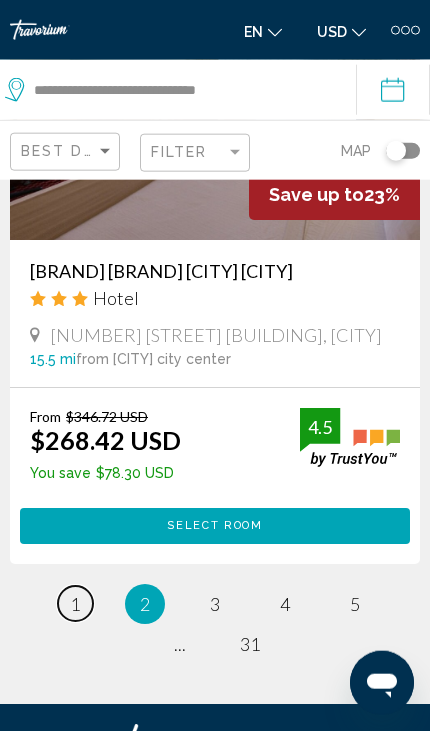 click on "page  1" at bounding box center [75, 603] 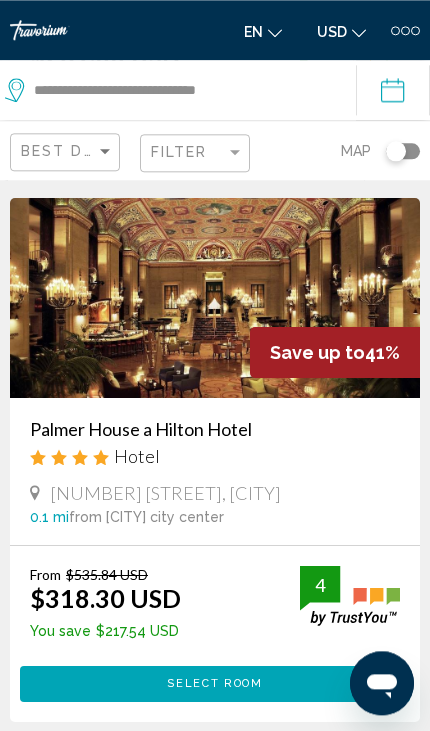scroll, scrollTop: 1154, scrollLeft: 0, axis: vertical 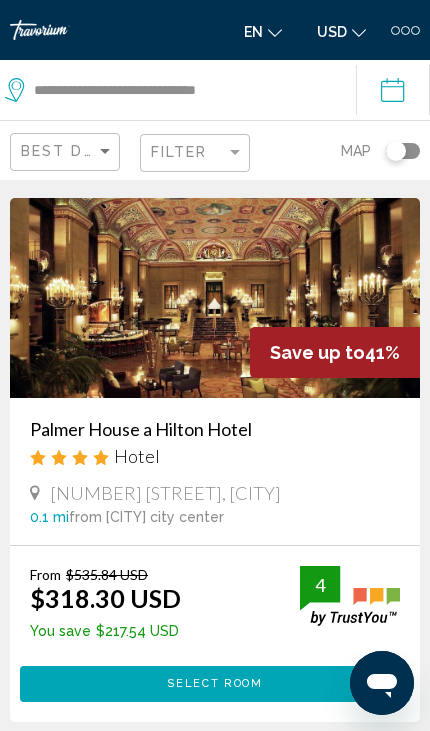 click at bounding box center (215, 298) 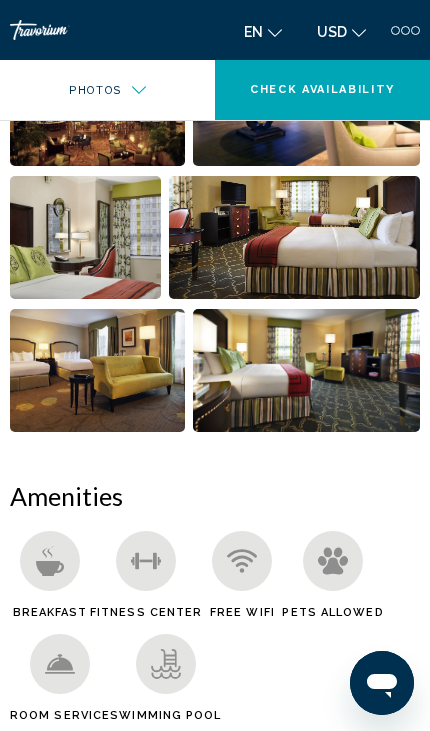 scroll, scrollTop: 1002, scrollLeft: 0, axis: vertical 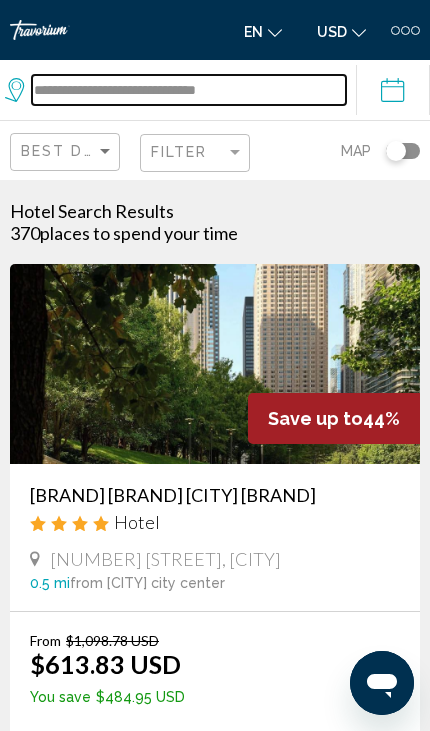 click on "**********" at bounding box center [189, 90] 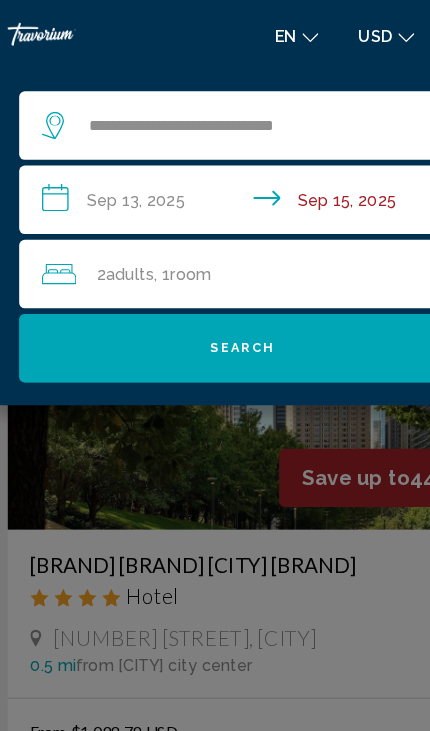 click on "2  Adult Adults" 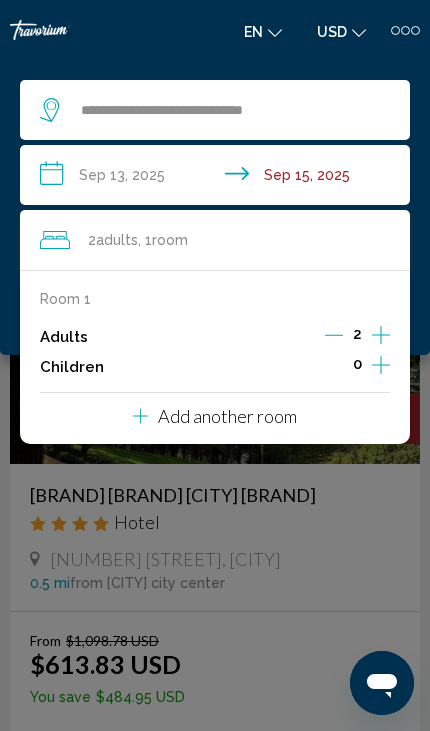 click 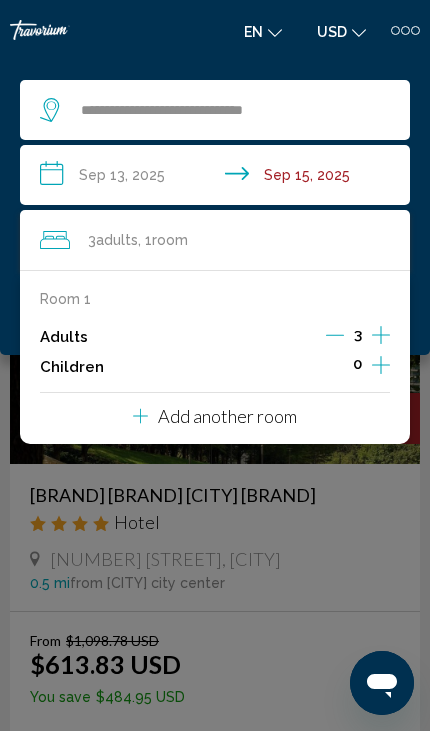 click 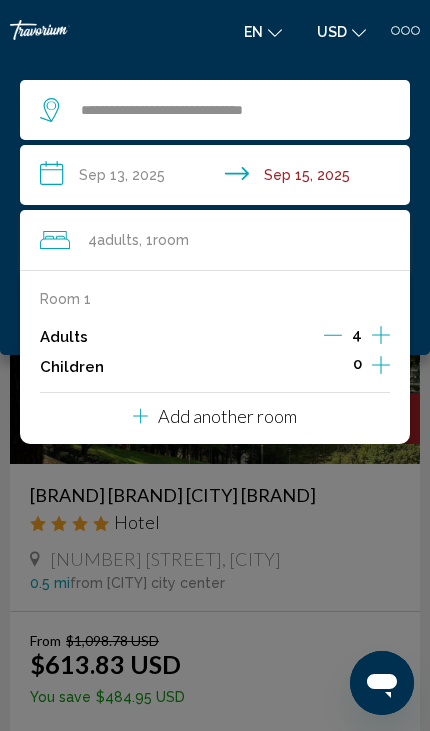 click 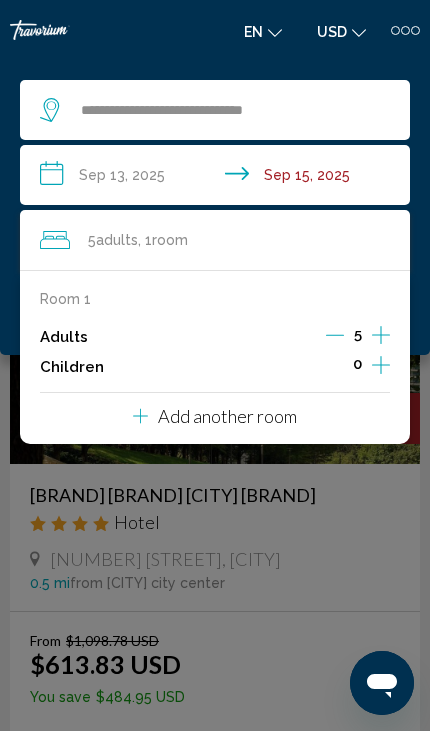 click 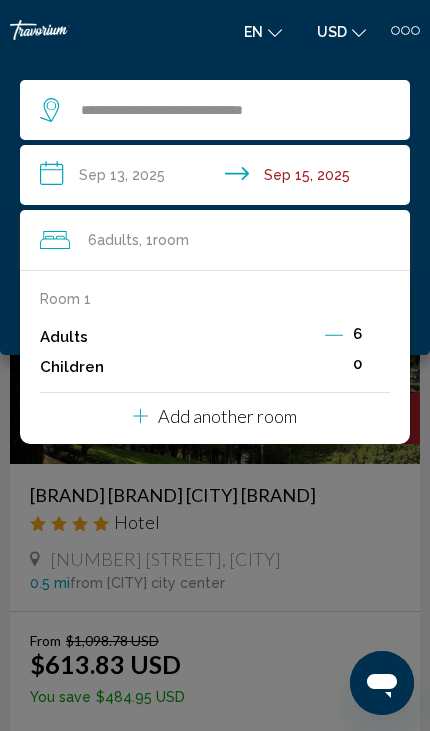 click 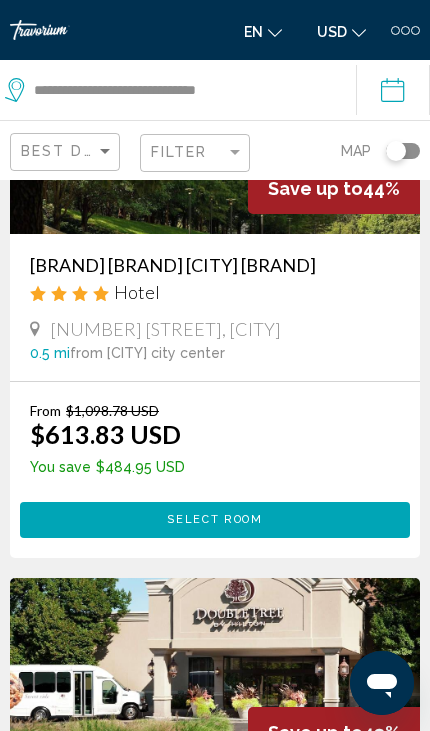 scroll, scrollTop: 180, scrollLeft: 0, axis: vertical 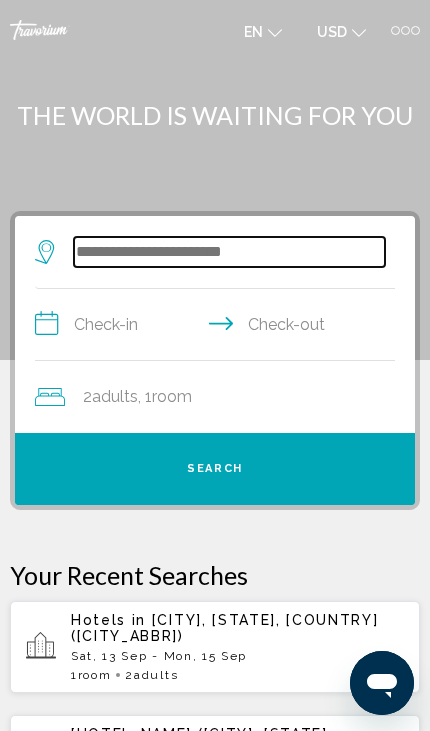 click at bounding box center [229, 252] 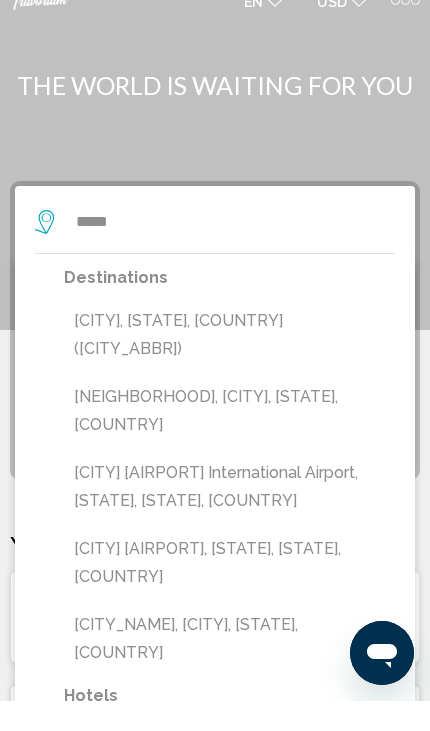 click on "Chicago, IL, United States (CHI)" at bounding box center (229, 365) 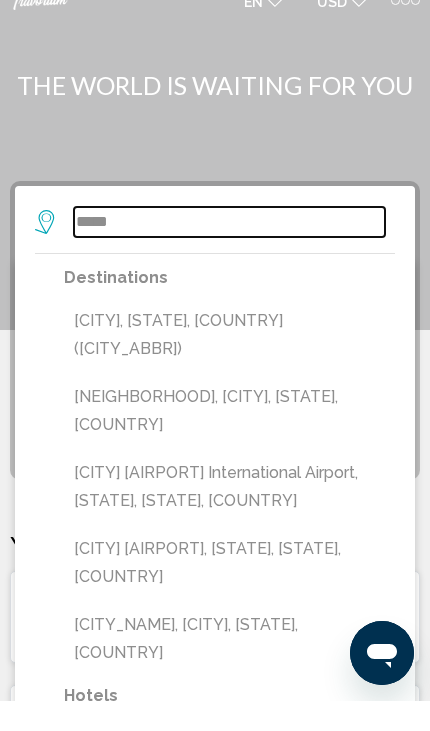 type on "**********" 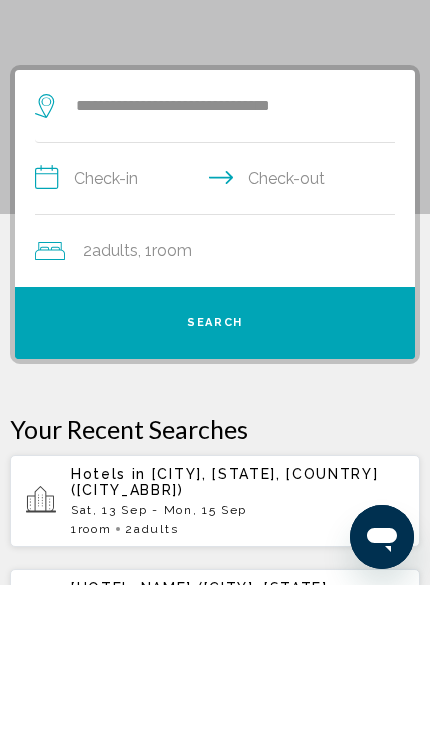 click on "**********" at bounding box center [219, 327] 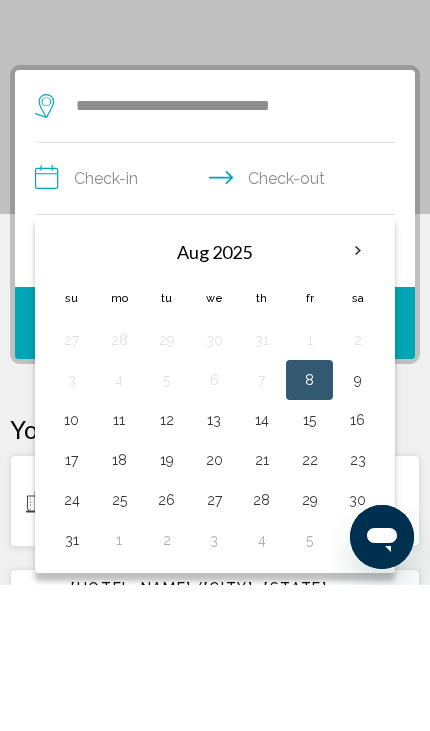 scroll, scrollTop: 145, scrollLeft: 0, axis: vertical 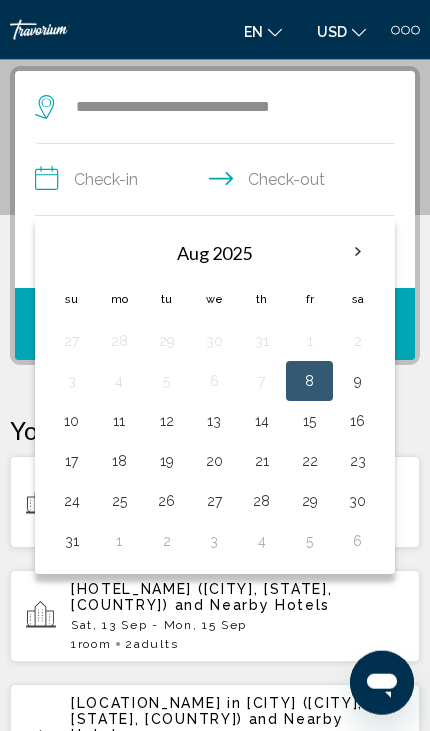 click at bounding box center [358, 252] 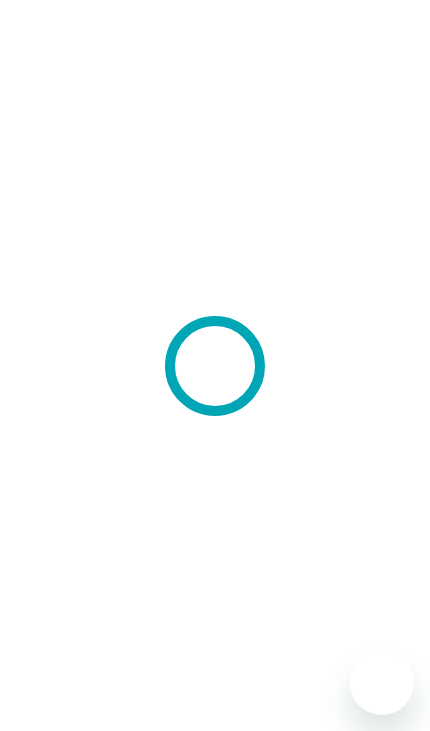 scroll, scrollTop: 0, scrollLeft: 0, axis: both 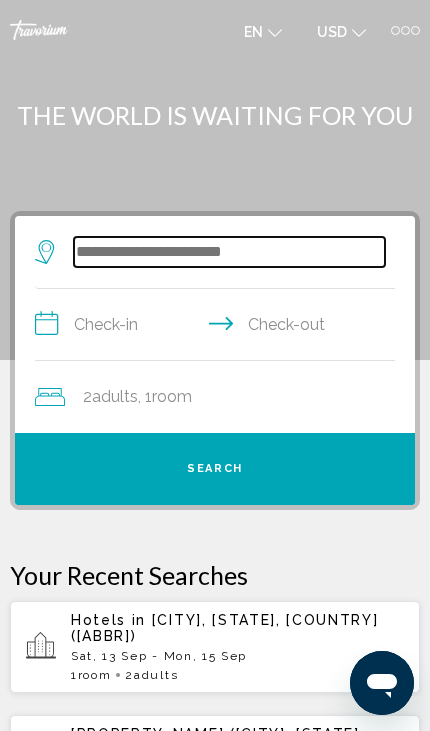 click at bounding box center (229, 252) 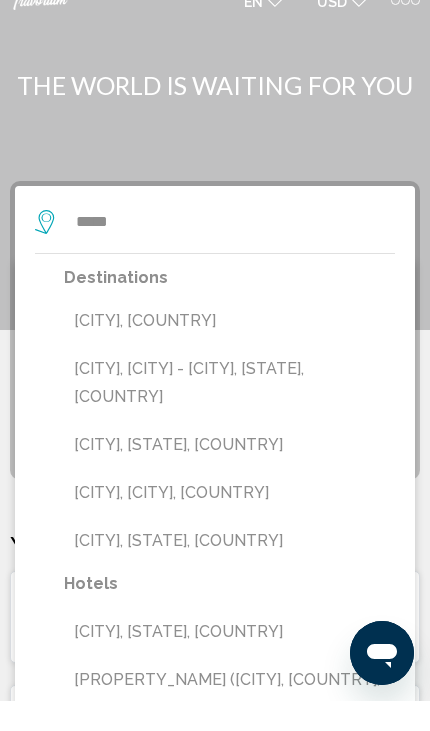 click on "[CITY], [CITY] - [CITY], [STATE], [COUNTRY]" at bounding box center (229, 413) 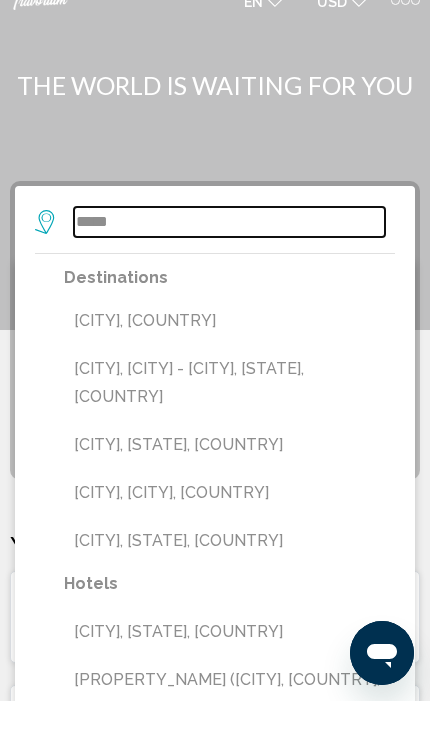 type on "**********" 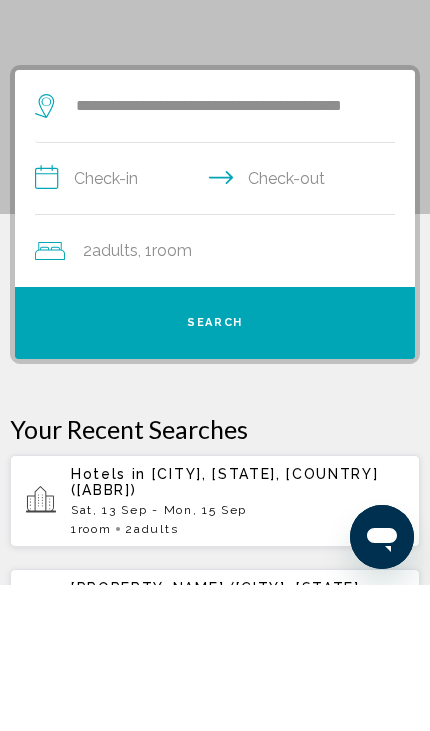 click on "**********" at bounding box center (219, 327) 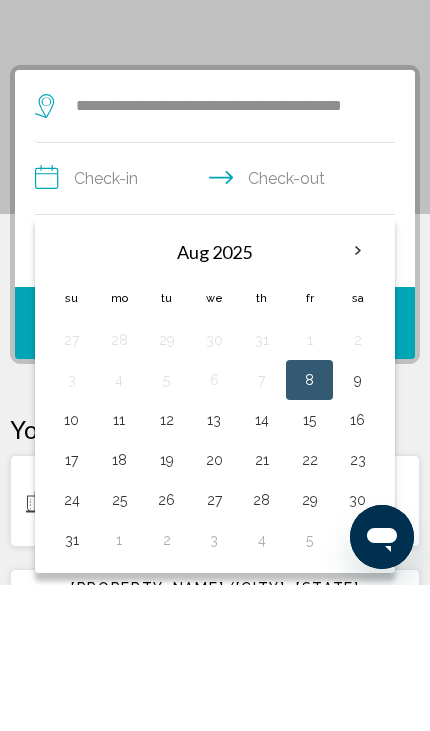 scroll, scrollTop: 145, scrollLeft: 0, axis: vertical 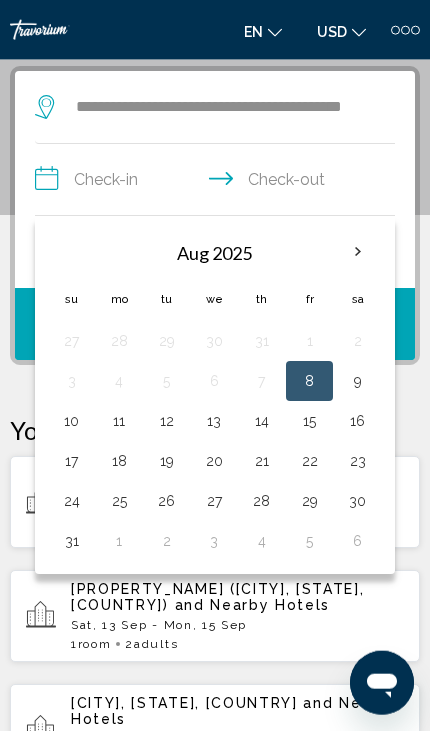 click at bounding box center [358, 252] 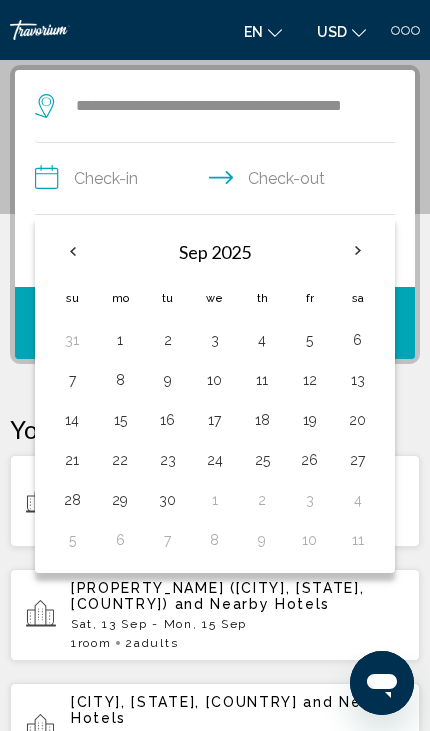 click at bounding box center [358, 251] 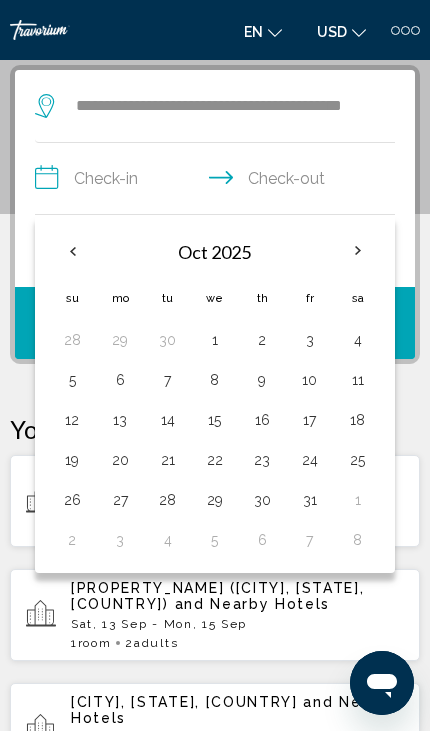 scroll, scrollTop: 145, scrollLeft: 0, axis: vertical 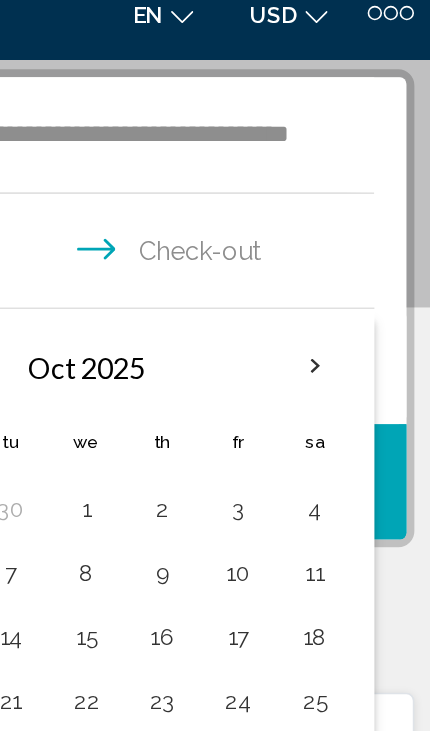 click at bounding box center [358, 252] 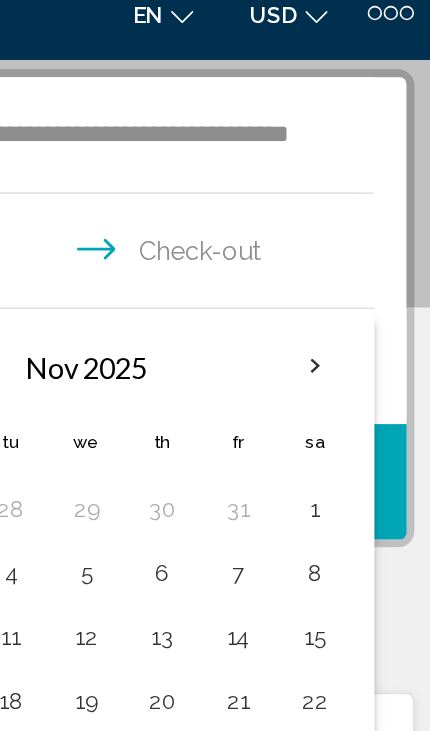 click at bounding box center (358, 252) 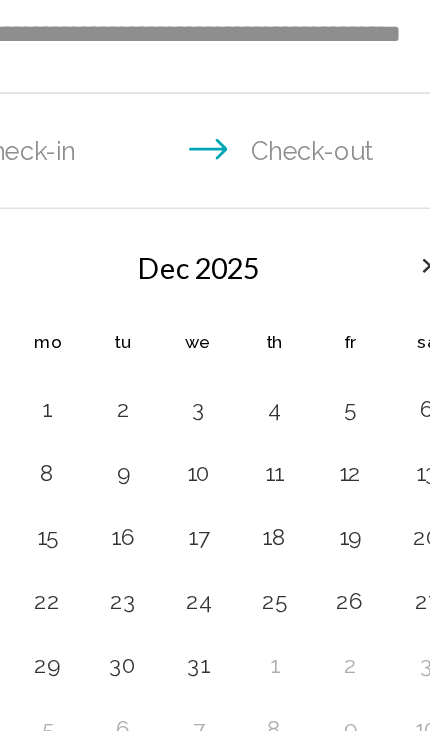 click on "22" at bounding box center [120, 461] 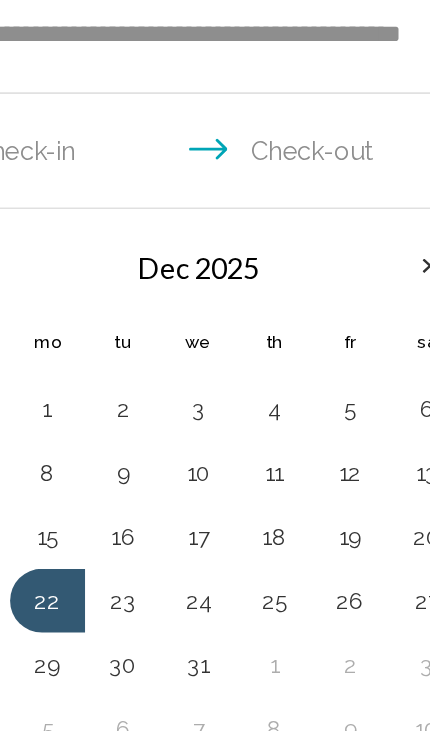 click on "2" at bounding box center (309, 501) 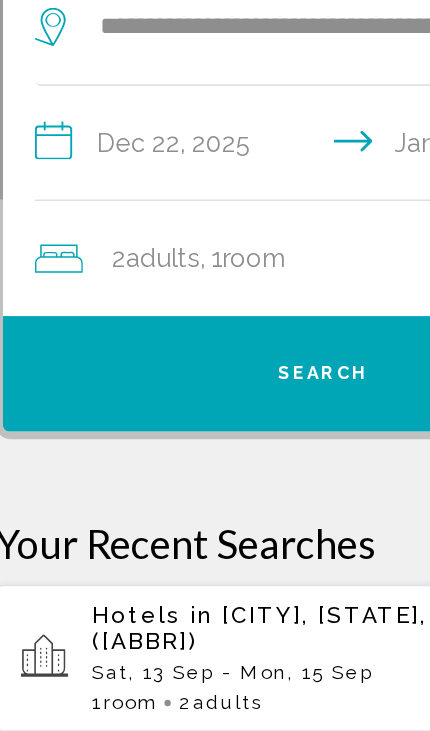 click on "Adults" 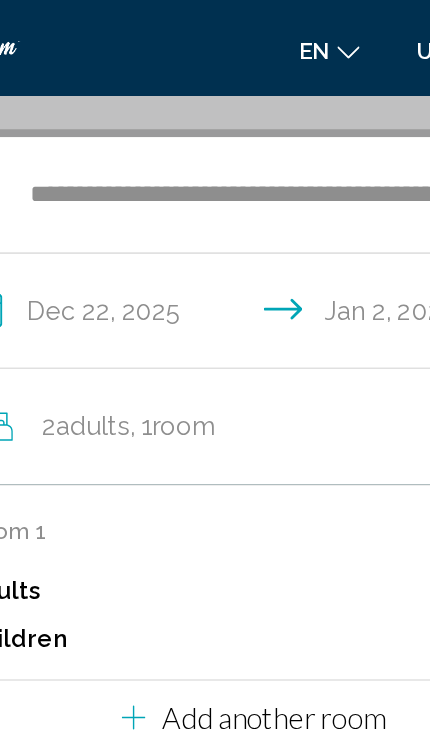 scroll, scrollTop: 114, scrollLeft: 0, axis: vertical 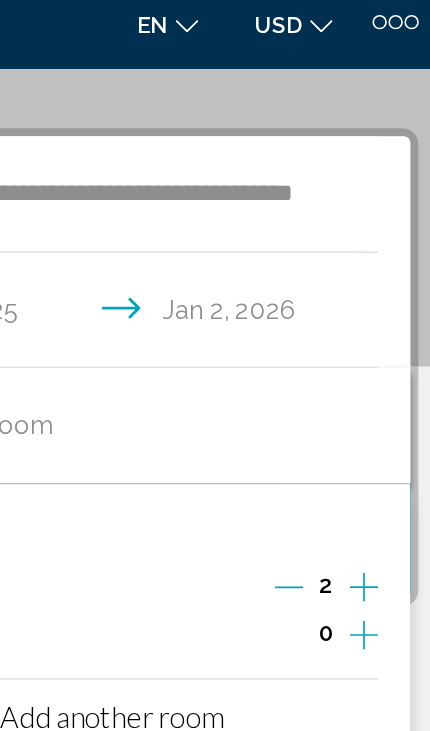 click 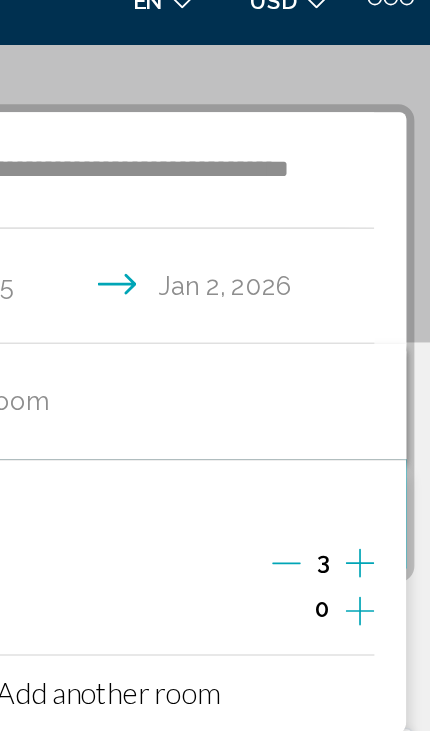 click 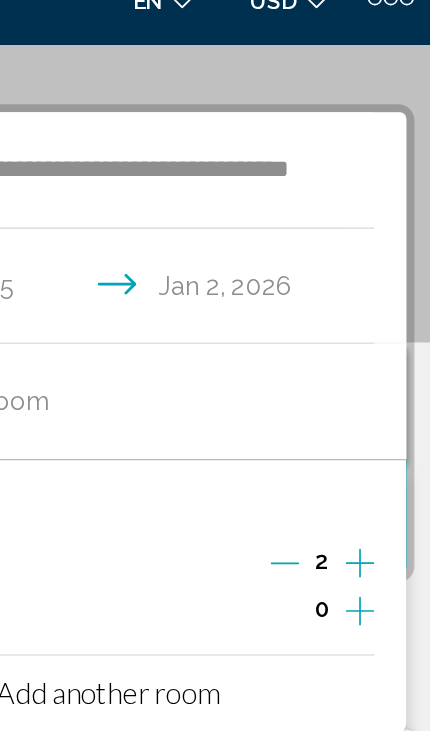 click 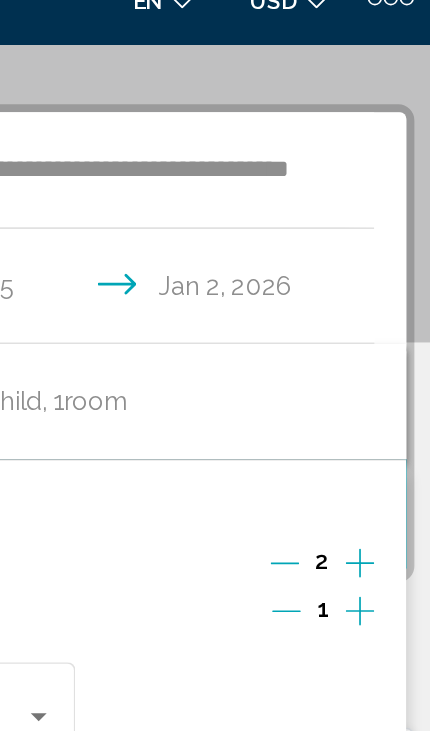 click 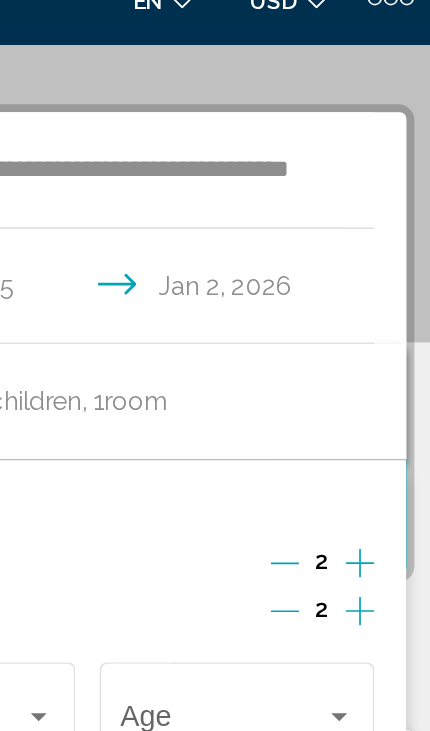 click 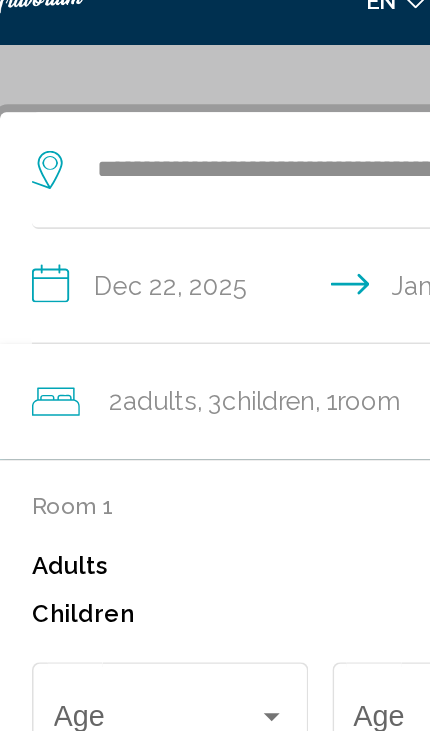 click at bounding box center [185, 480] 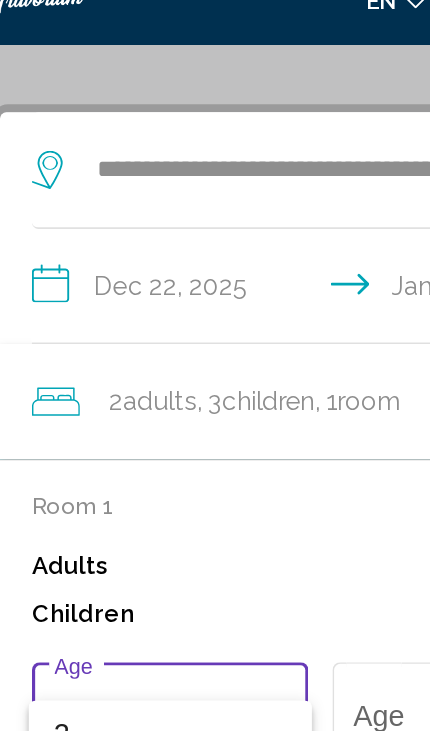 scroll, scrollTop: 102, scrollLeft: 0, axis: vertical 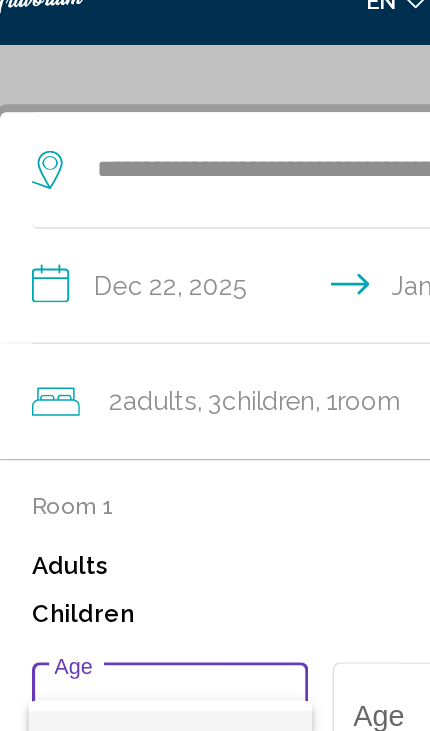 click on "2" at bounding box center (122, 503) 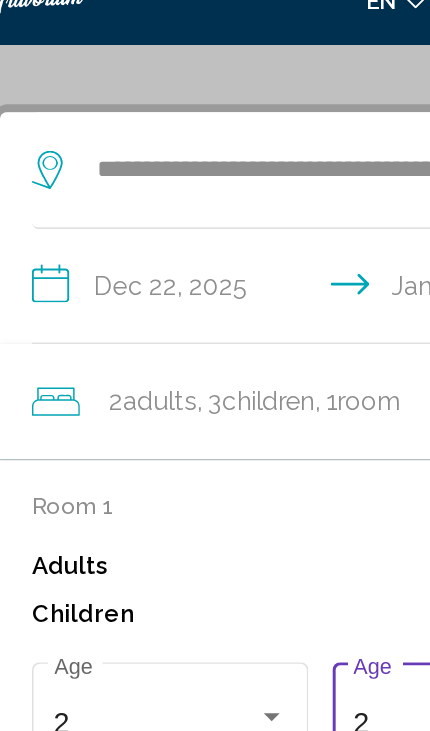 scroll, scrollTop: 0, scrollLeft: 0, axis: both 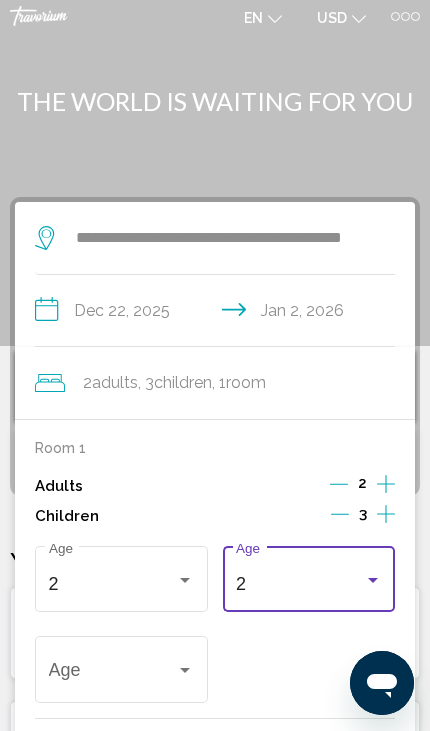 click on "2" at bounding box center (300, 584) 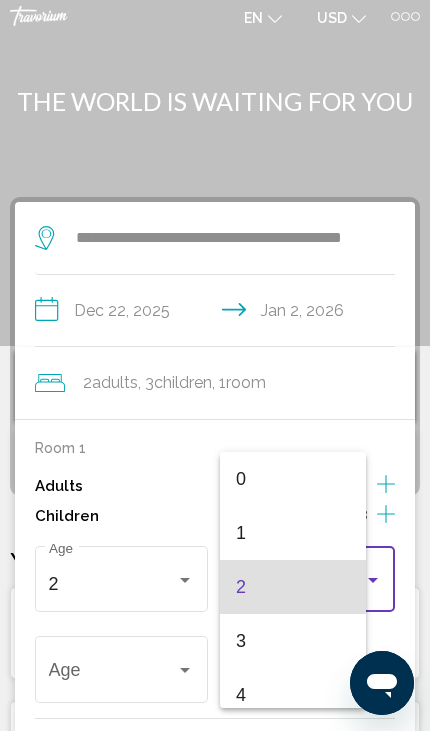 scroll, scrollTop: 110, scrollLeft: 0, axis: vertical 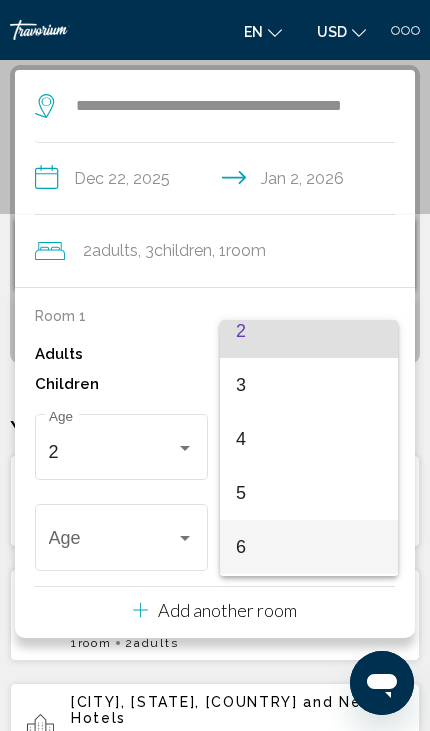 click on "6" at bounding box center (309, 547) 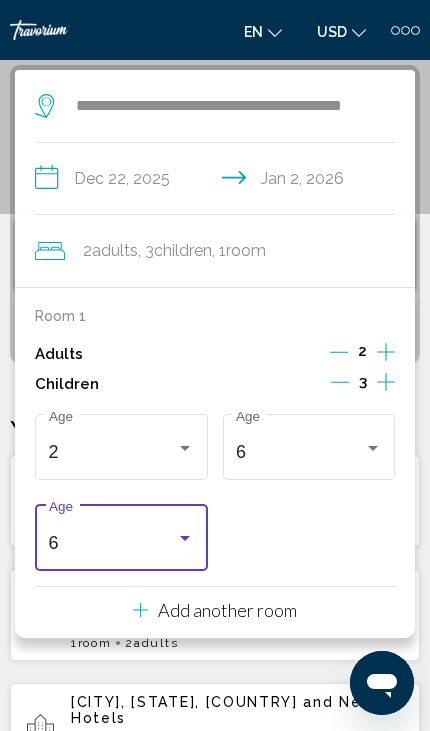 click on "6" at bounding box center (113, 543) 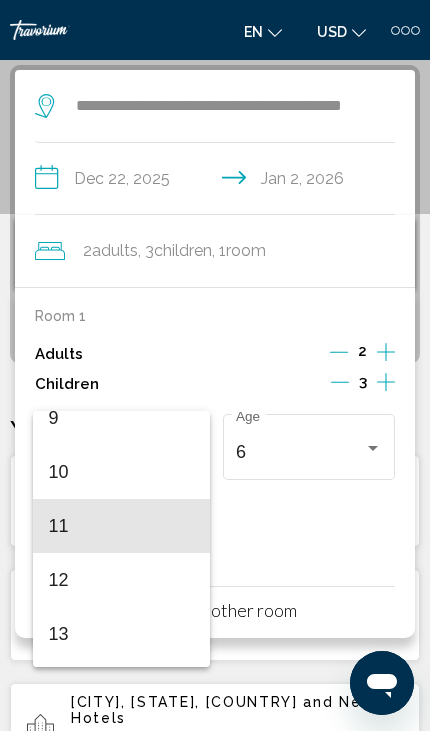 scroll, scrollTop: 507, scrollLeft: 0, axis: vertical 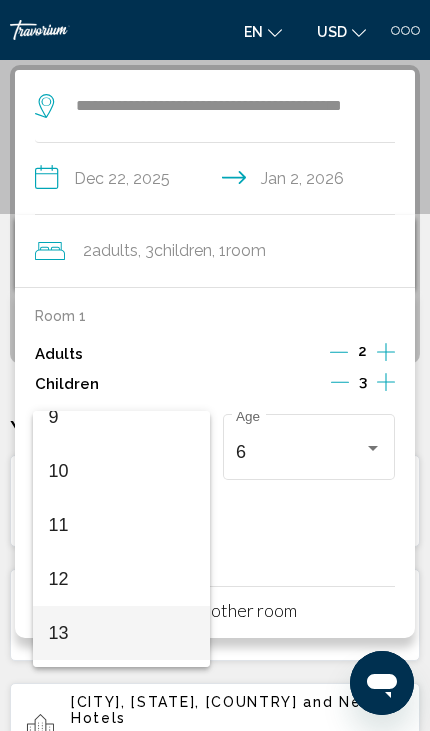 click on "13" at bounding box center (122, 633) 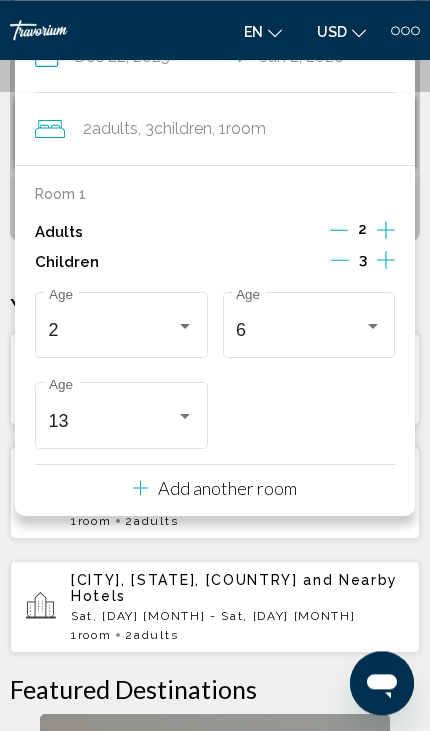 click on "Sat, [DAY] [MONTH] - Sat, [DAY] [MONTH]" at bounding box center [237, 616] 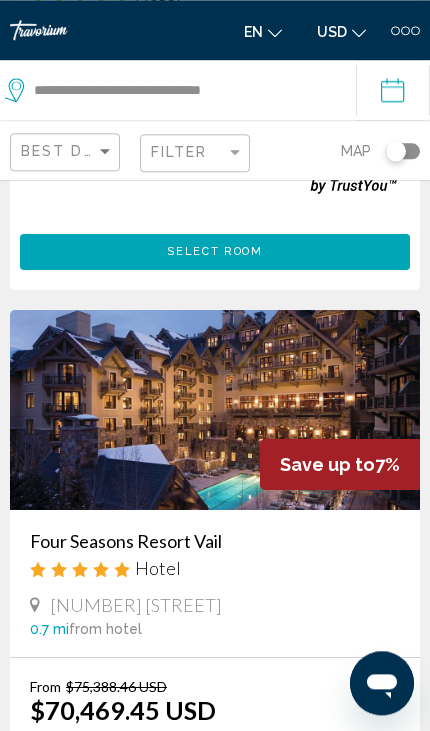scroll, scrollTop: 5396, scrollLeft: 0, axis: vertical 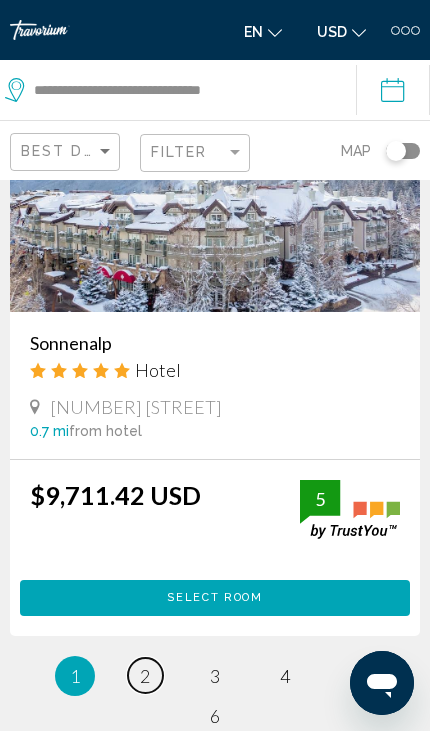 click on "page  2" at bounding box center [145, 675] 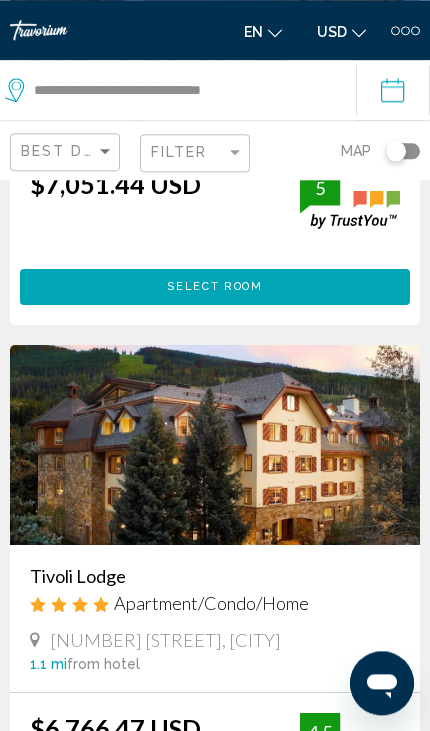 scroll, scrollTop: 1011, scrollLeft: 0, axis: vertical 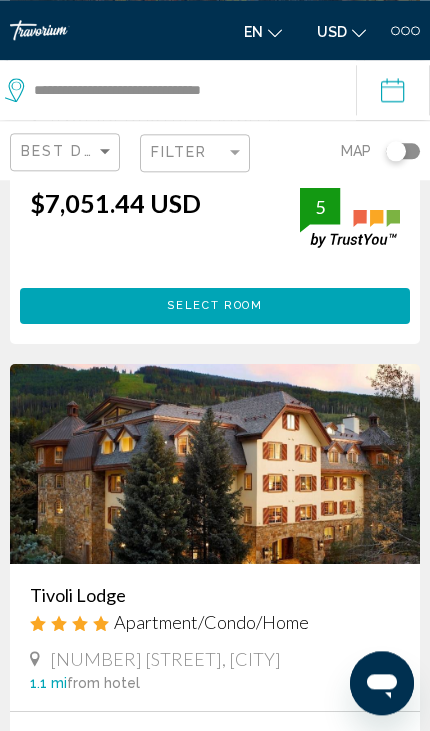 click on "Hotels Flights Cars Cruises Activities Hotels Flights Cars Cruises Activities en
English Español Français Italiano Português русский USD
USD ($) MXN (Mex$) CAD (Can$) GBP (£) EUR (€) AUD (A$) NZD (NZ$) CNY (CN¥) LP Login" at bounding box center (215, 30) 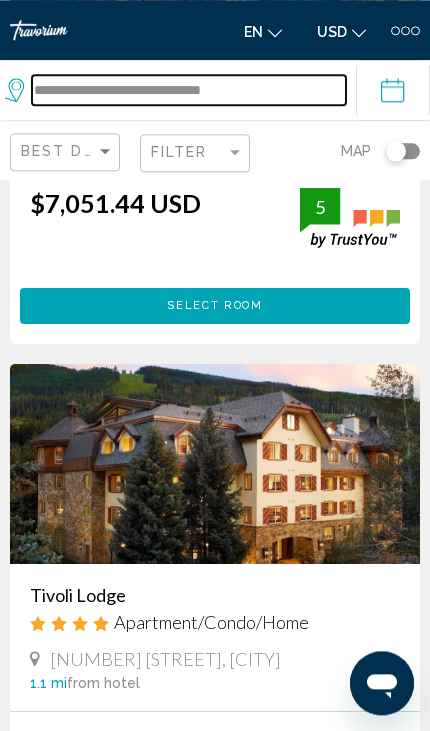 click on "**********" at bounding box center (189, 90) 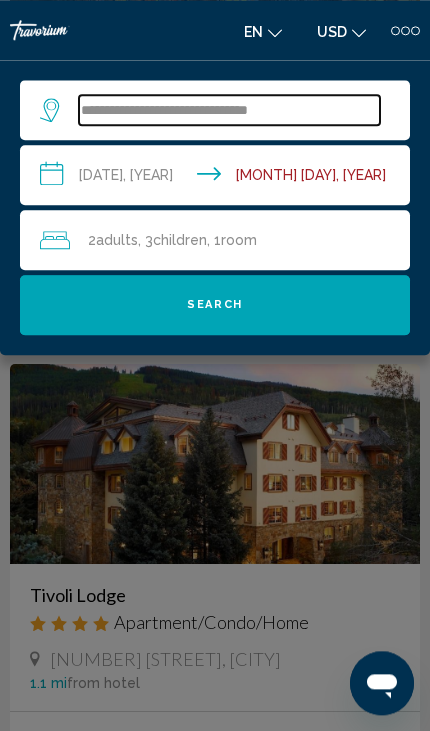 scroll, scrollTop: 906, scrollLeft: 0, axis: vertical 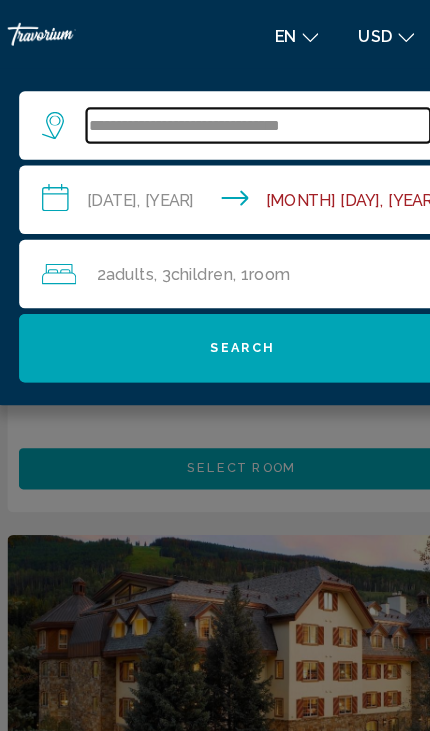 click on "**********" at bounding box center [229, 110] 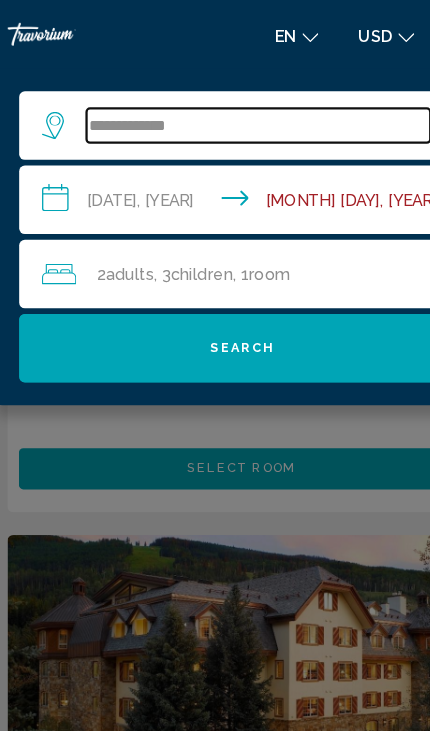 type on "**********" 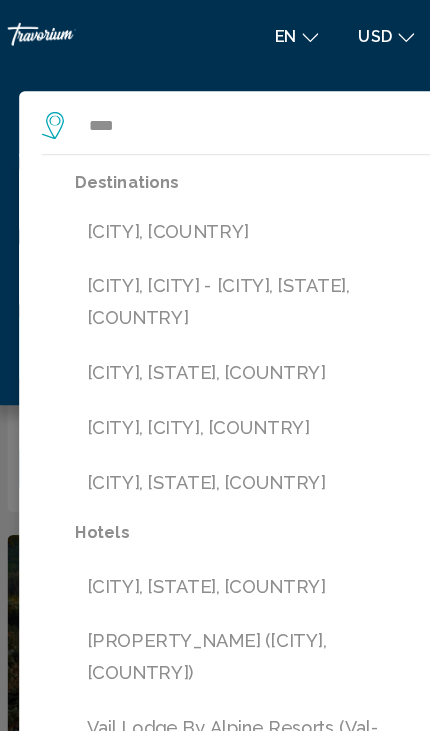 click on "[CITY], [CITY] - [CITY], [STATE], [COUNTRY]" at bounding box center [229, 265] 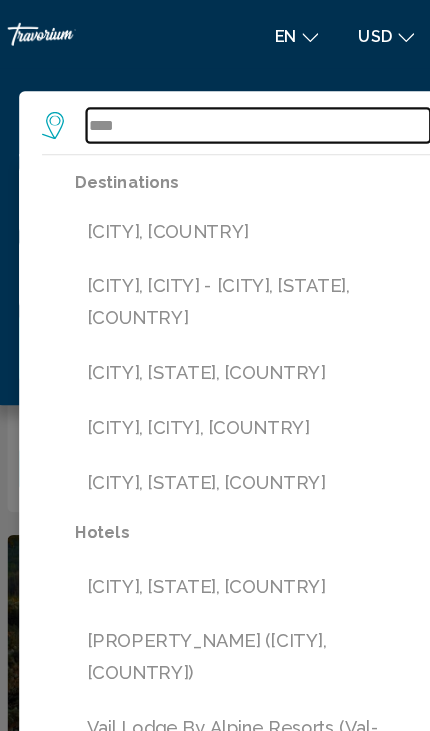 type on "**********" 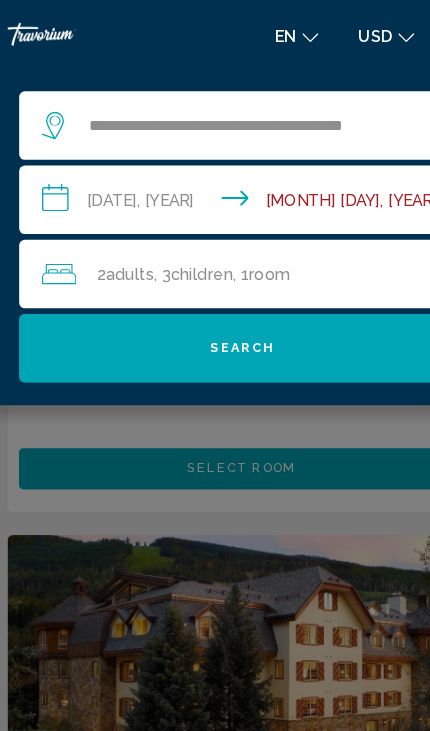 click on "**********" at bounding box center (219, 178) 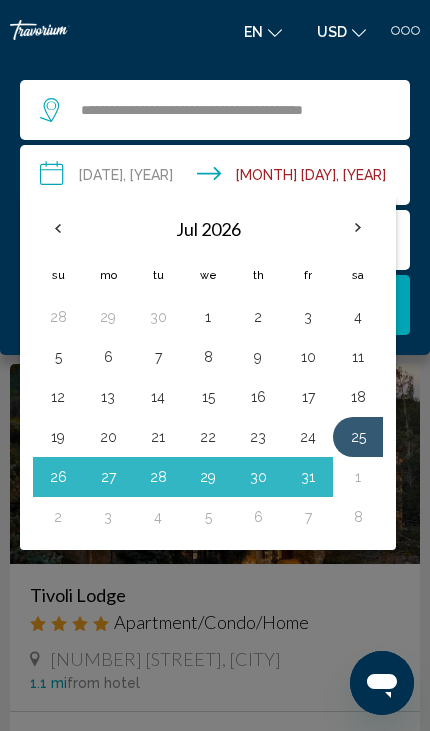 scroll, scrollTop: 1011, scrollLeft: 0, axis: vertical 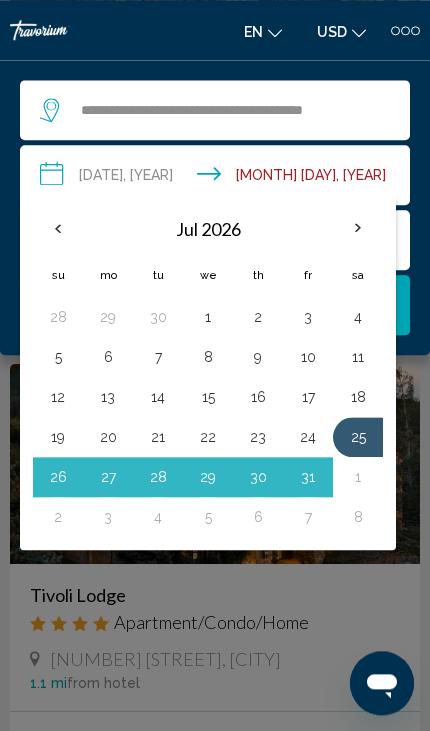 click on "**********" at bounding box center [219, 178] 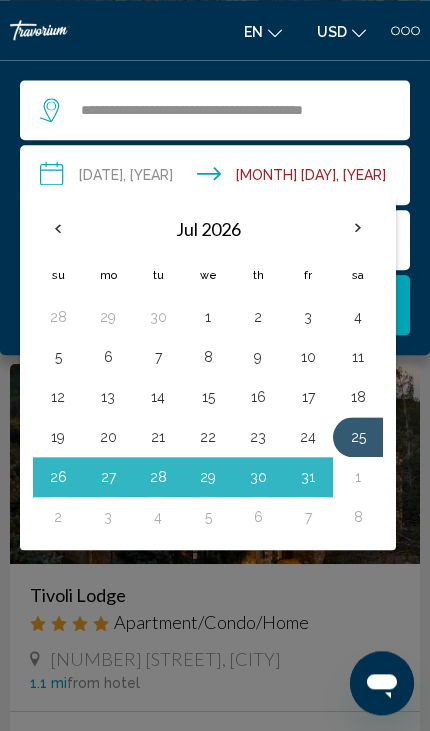 click at bounding box center (358, 228) 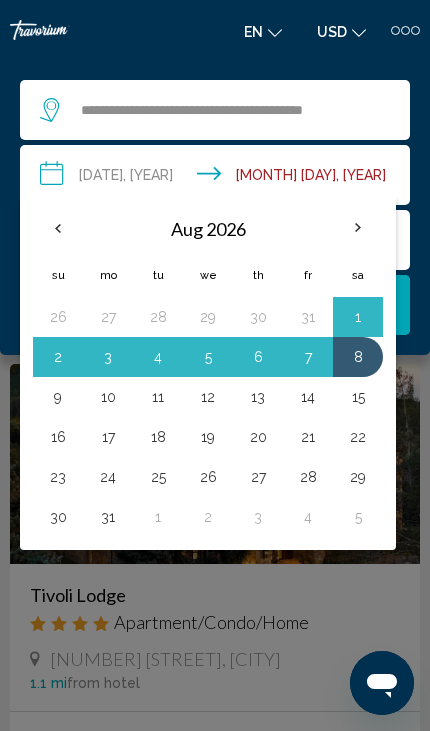 click at bounding box center [358, 228] 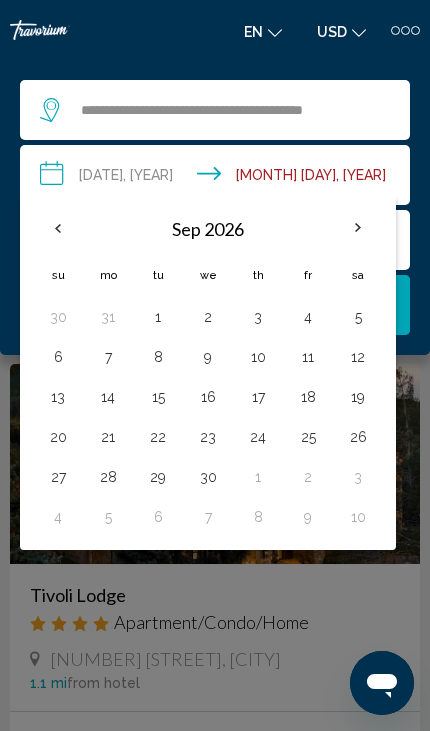 click at bounding box center (358, 228) 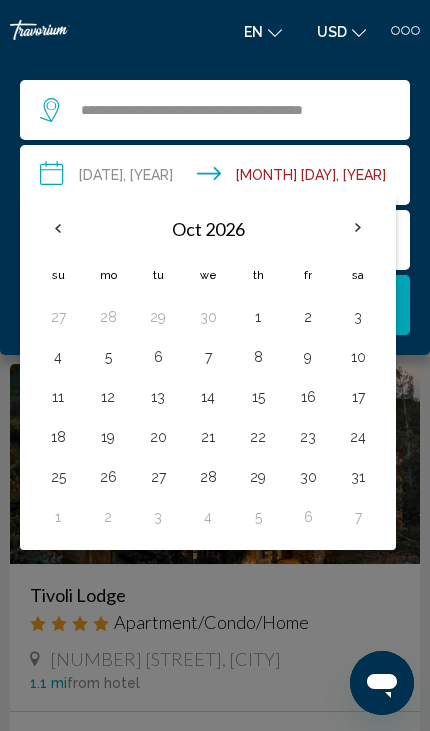 click at bounding box center (358, 228) 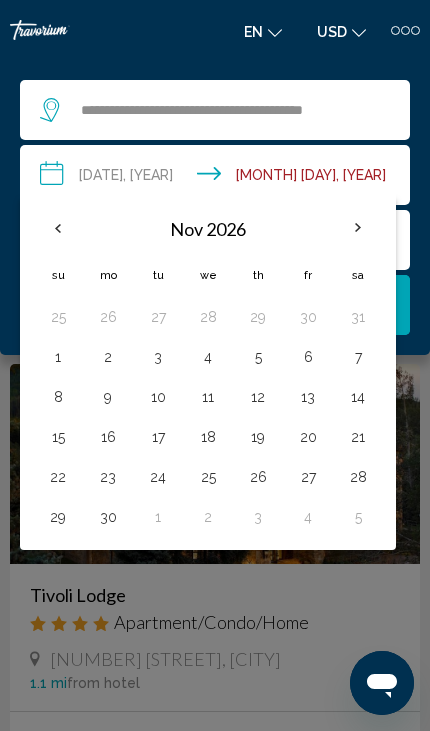 click at bounding box center (358, 228) 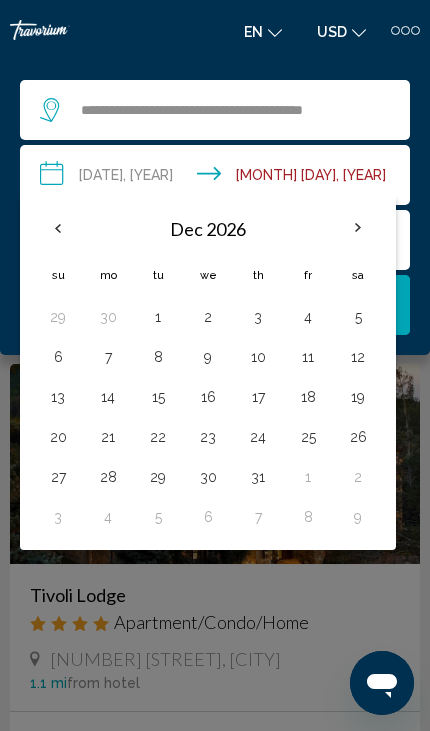 click on "22" at bounding box center [158, 437] 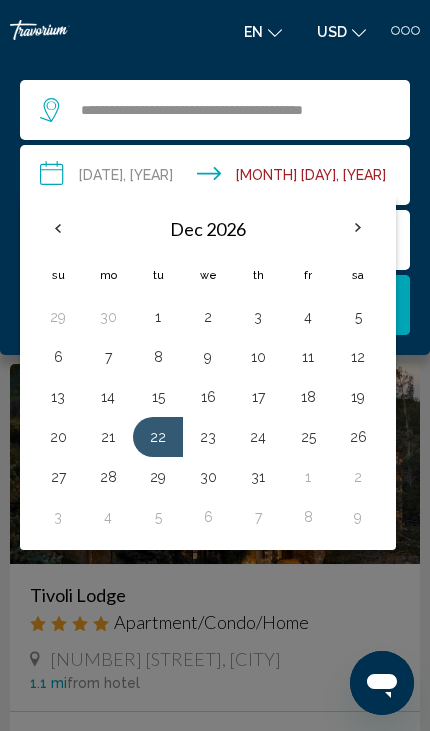 click at bounding box center [58, 228] 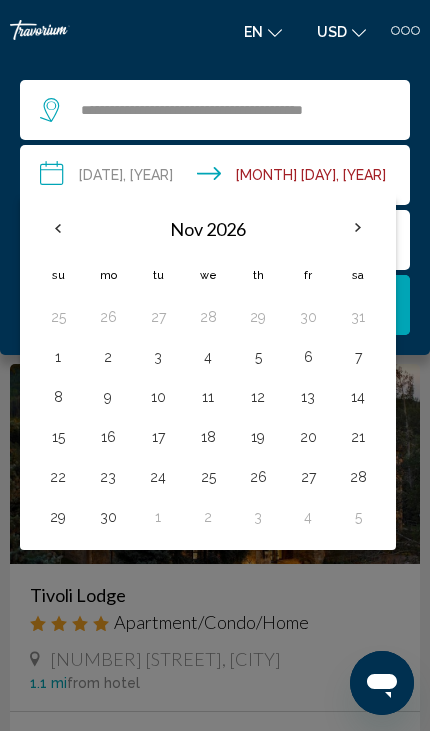 click at bounding box center [58, 228] 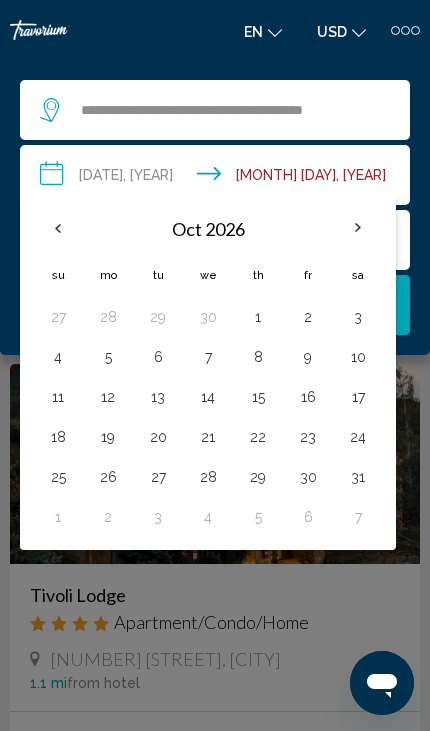 click at bounding box center [58, 228] 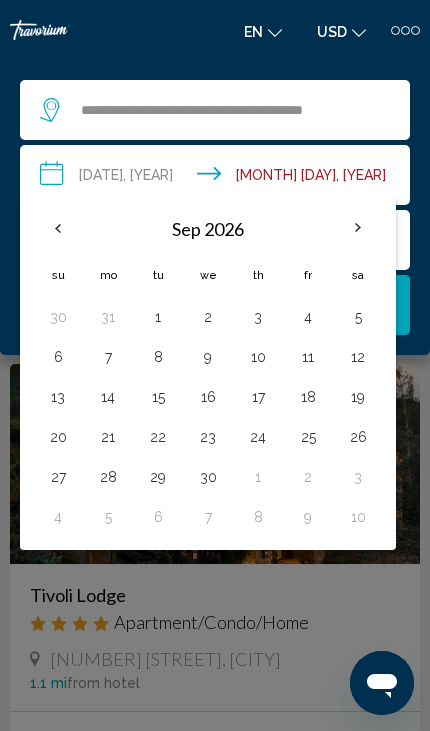 click at bounding box center (58, 228) 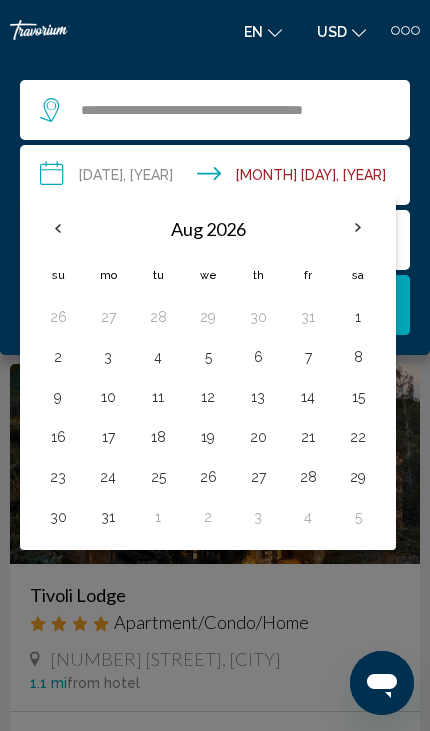 click at bounding box center (58, 228) 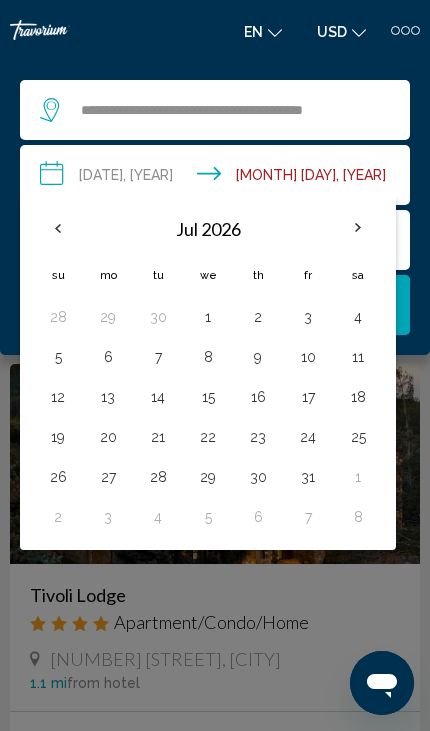 click at bounding box center (58, 228) 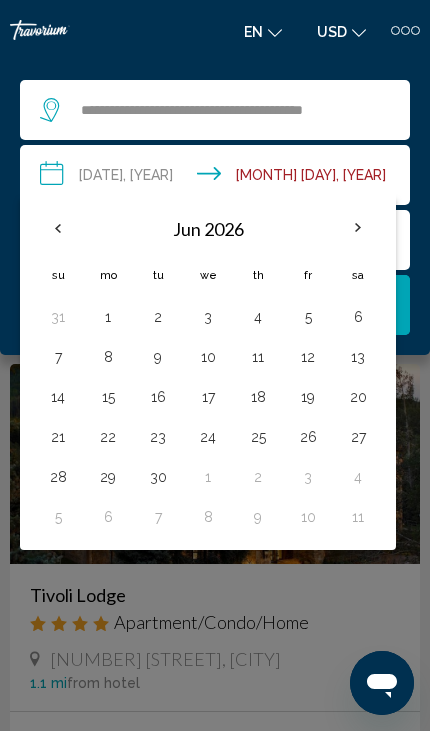 click at bounding box center [58, 228] 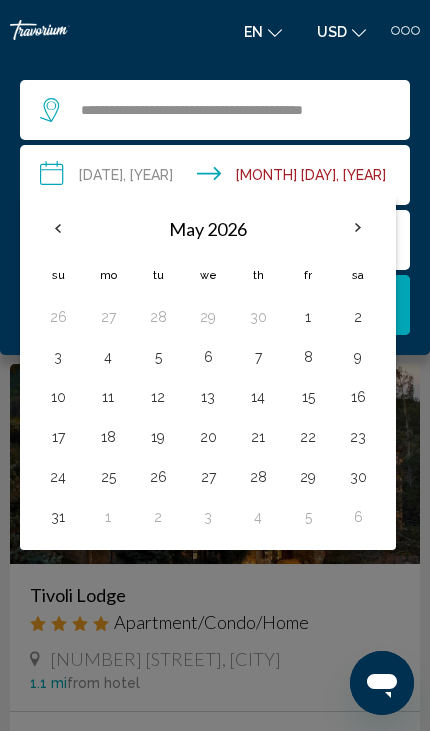 click at bounding box center (58, 228) 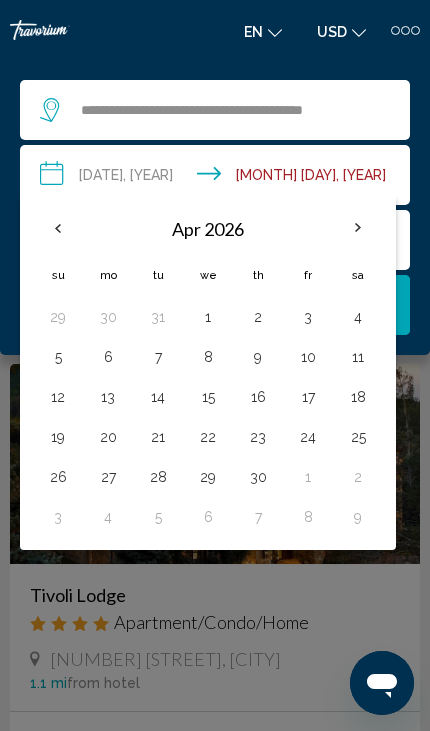 click at bounding box center [58, 228] 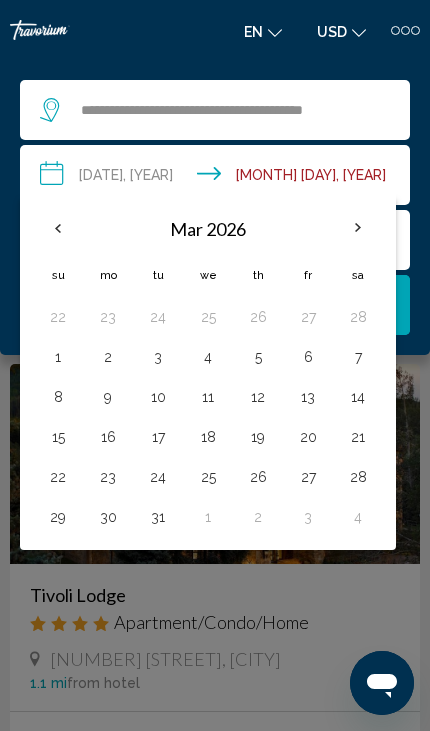 click at bounding box center (58, 228) 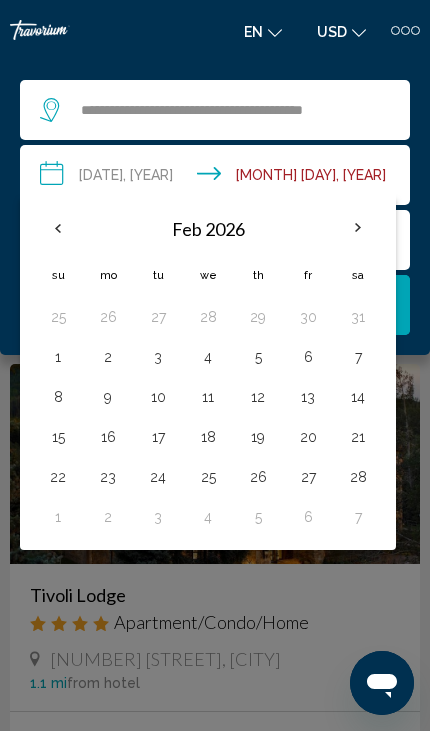 click at bounding box center [58, 228] 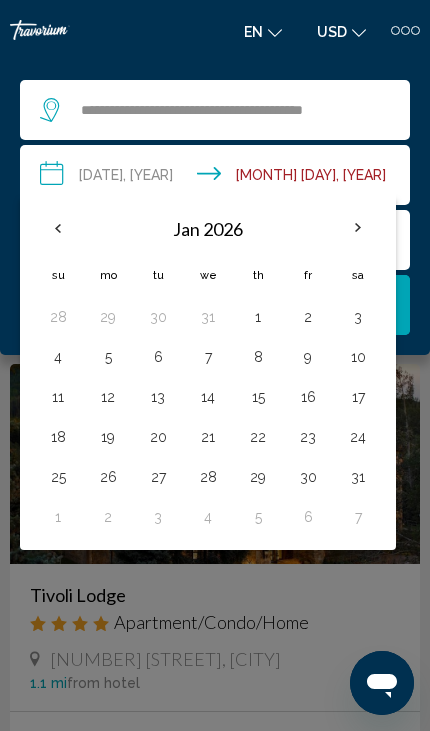 click at bounding box center [58, 228] 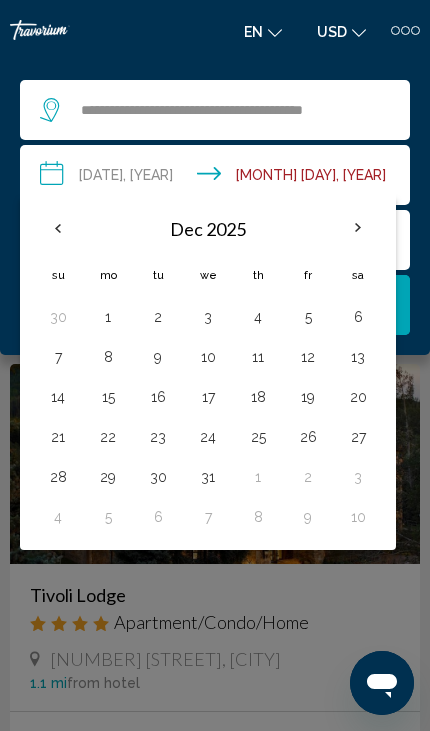 click at bounding box center [58, 228] 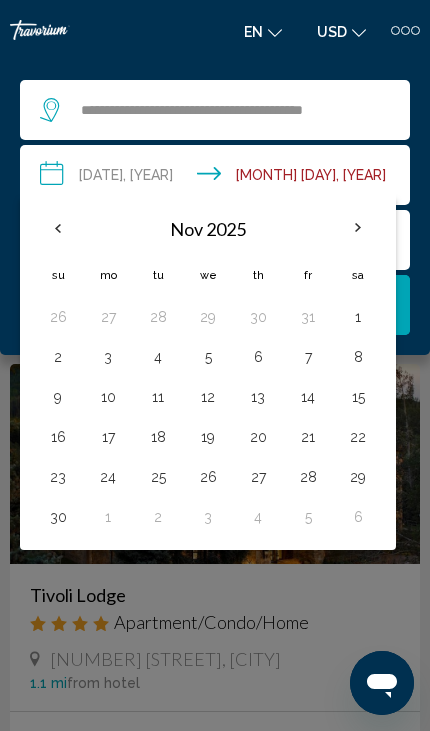 click at bounding box center [358, 228] 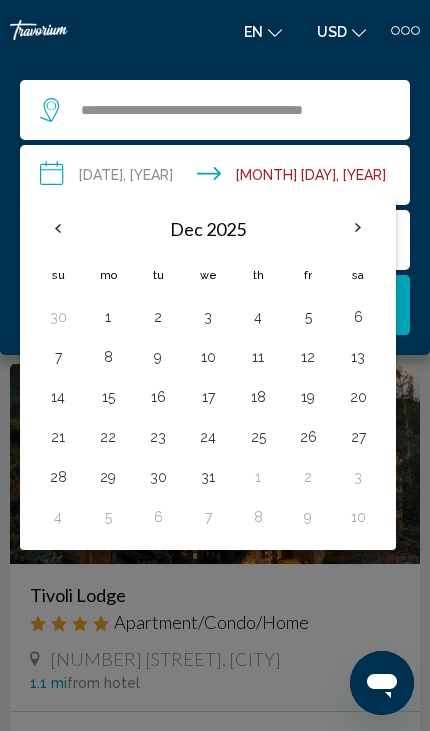 click on "22" at bounding box center (108, 437) 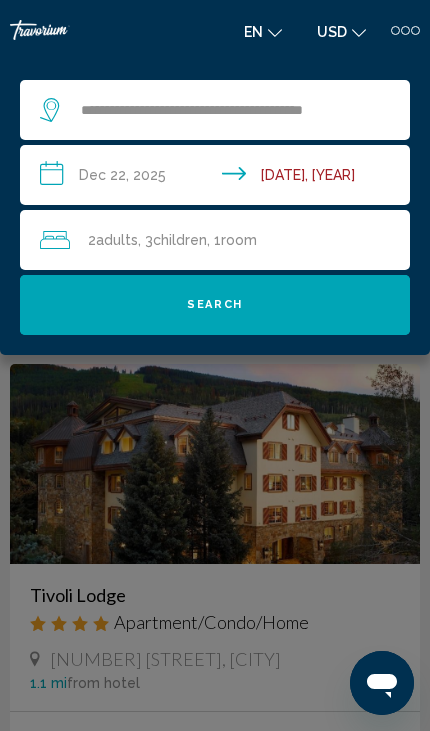 click on "**********" at bounding box center [219, 178] 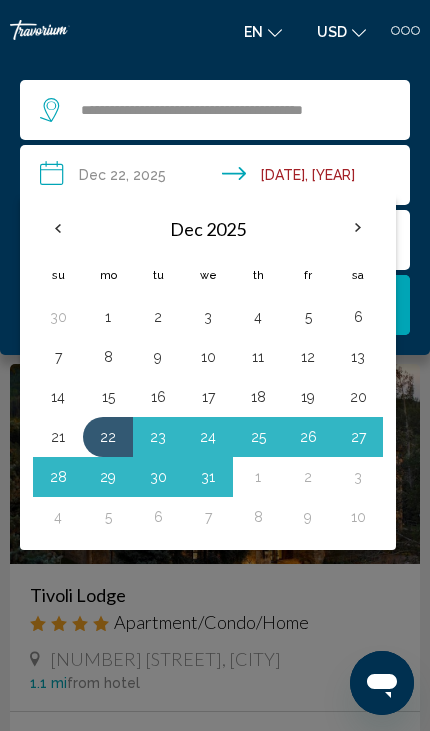 click on "2" at bounding box center [308, 477] 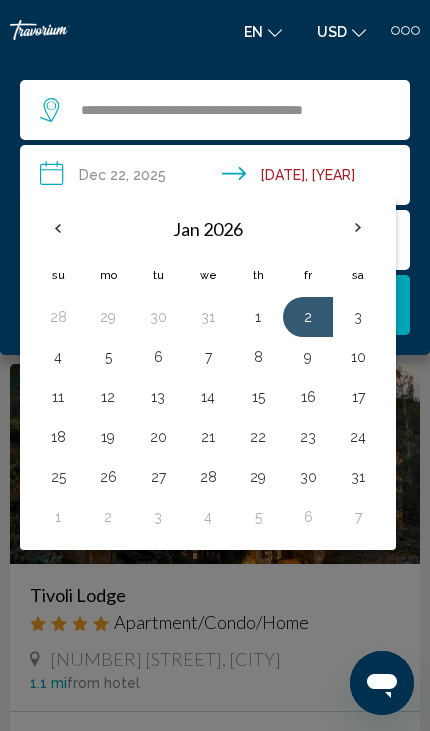 click on "2" at bounding box center [308, 317] 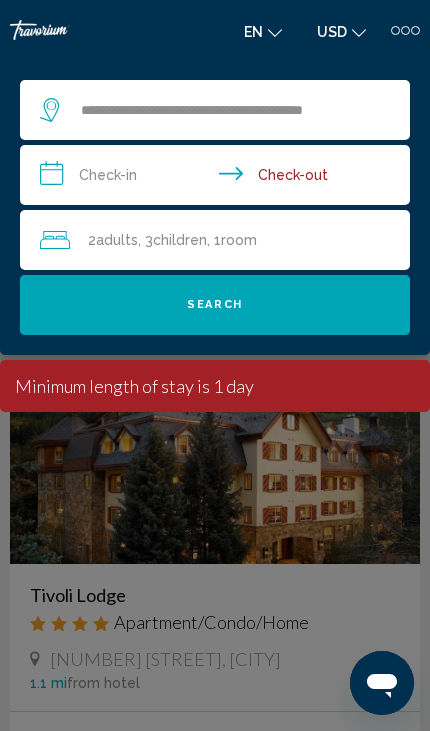 click on "**********" at bounding box center (219, 178) 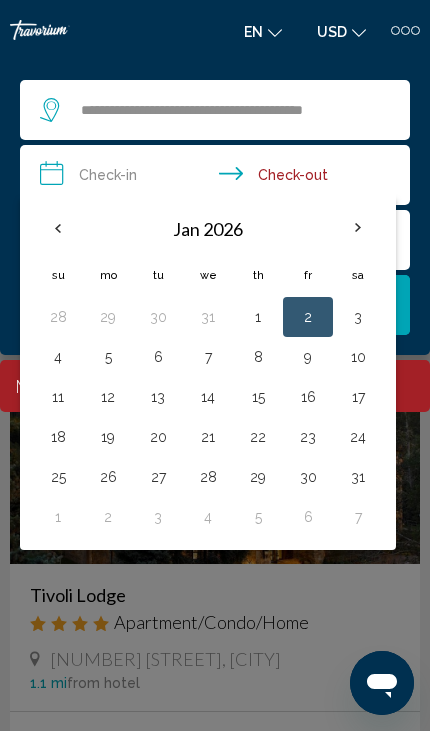click at bounding box center (58, 228) 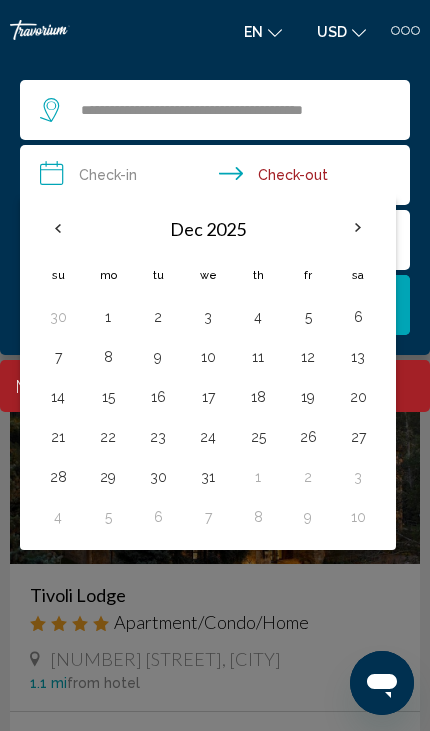 click on "22" at bounding box center [108, 437] 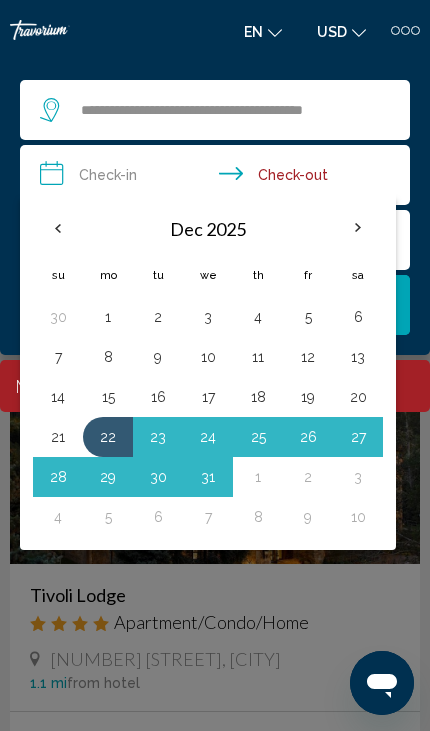 click on "2" at bounding box center (308, 477) 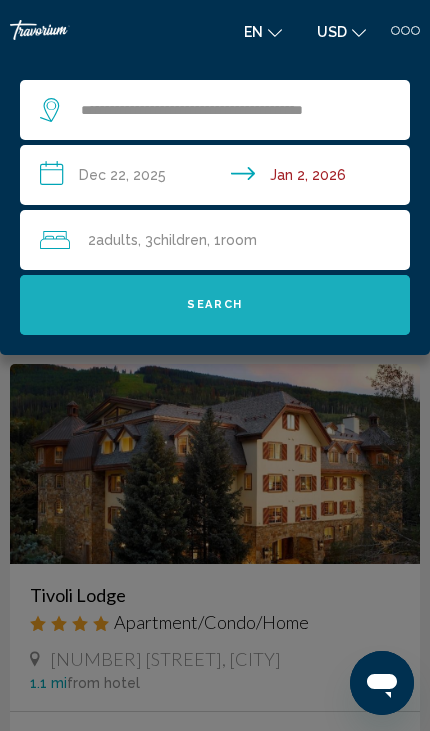 click on "Search" 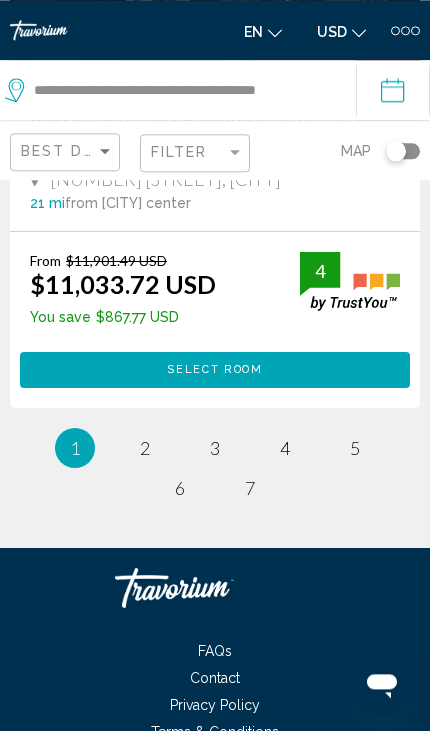 scroll, scrollTop: 6410, scrollLeft: 0, axis: vertical 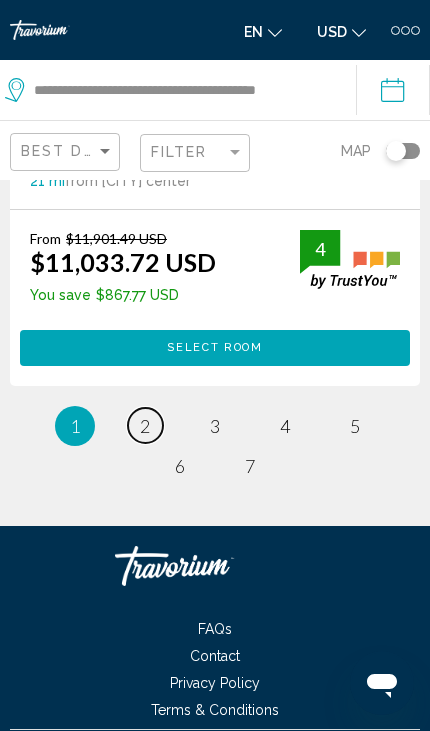 click on "2" at bounding box center (145, 426) 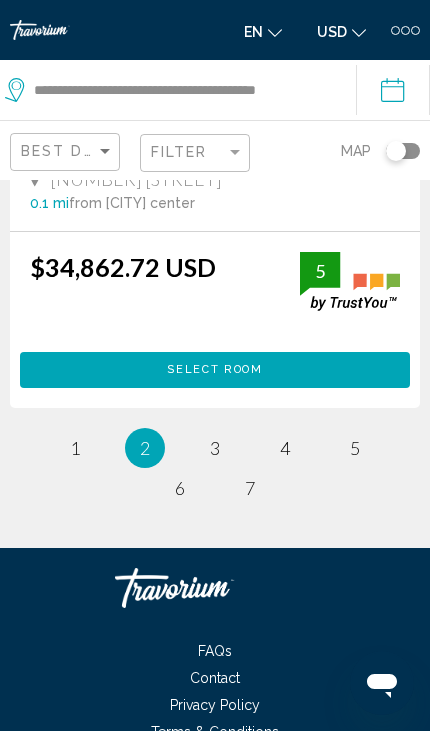 click on "2" at bounding box center [145, 448] 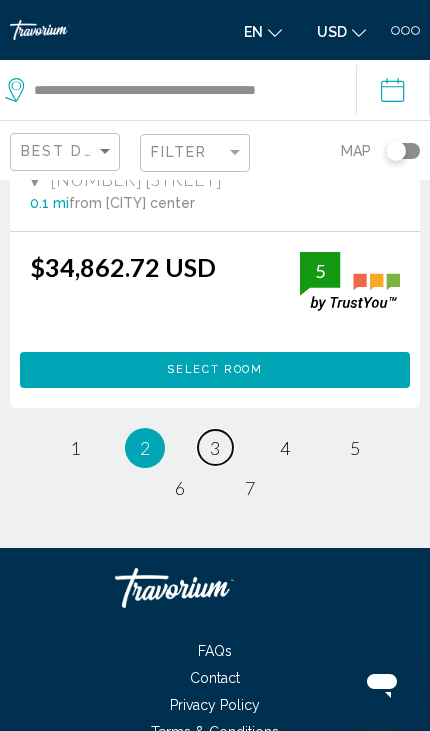 click on "page  3" at bounding box center [215, 447] 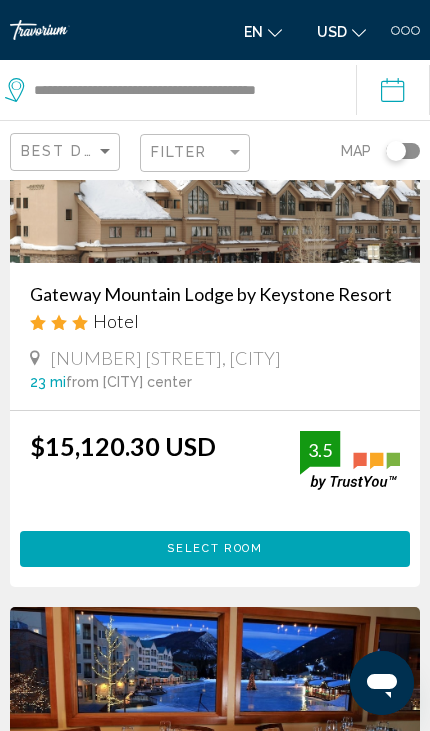 scroll, scrollTop: 0, scrollLeft: 0, axis: both 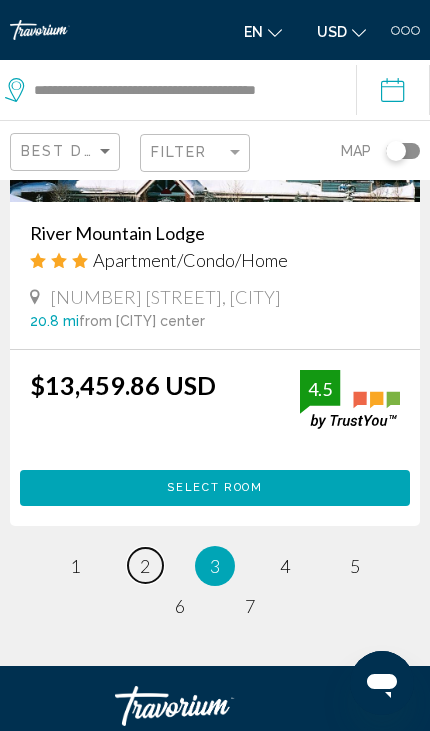 click on "2" at bounding box center (145, 566) 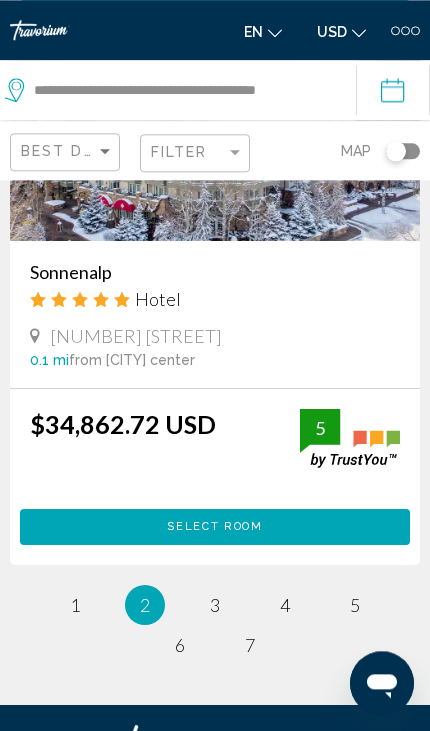 scroll, scrollTop: 6372, scrollLeft: 0, axis: vertical 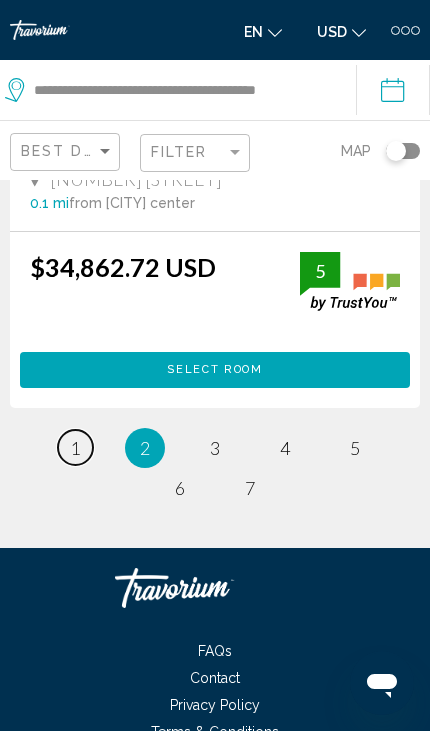 click on "page  1" at bounding box center [75, 447] 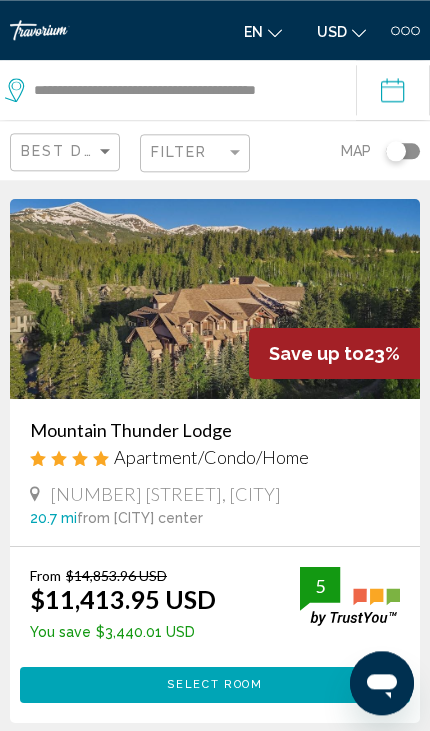 scroll, scrollTop: 0, scrollLeft: 0, axis: both 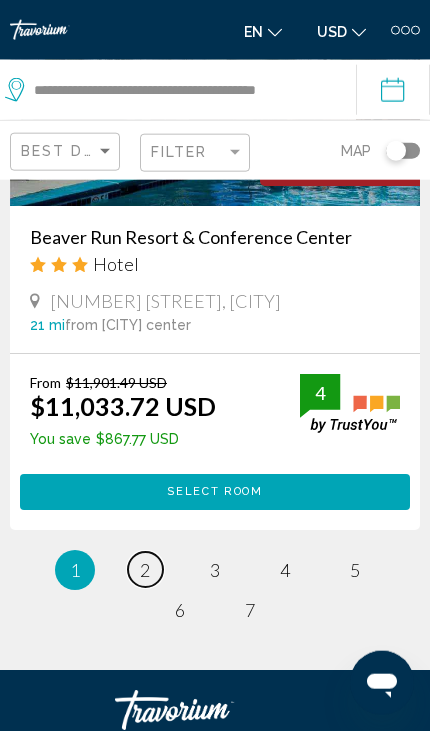 click on "2" at bounding box center (145, 570) 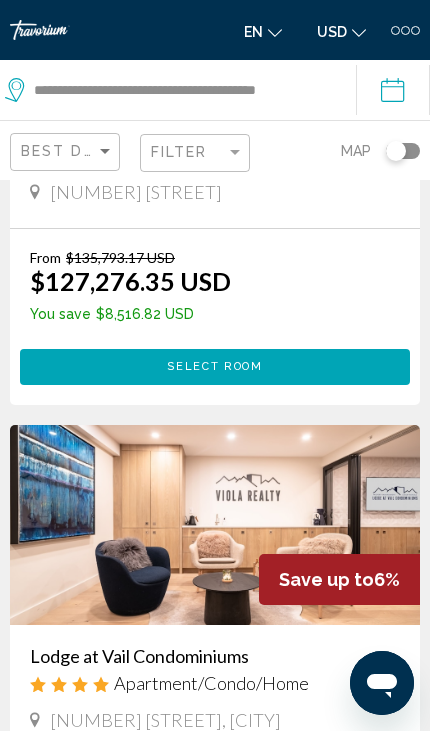 scroll, scrollTop: 1477, scrollLeft: 0, axis: vertical 